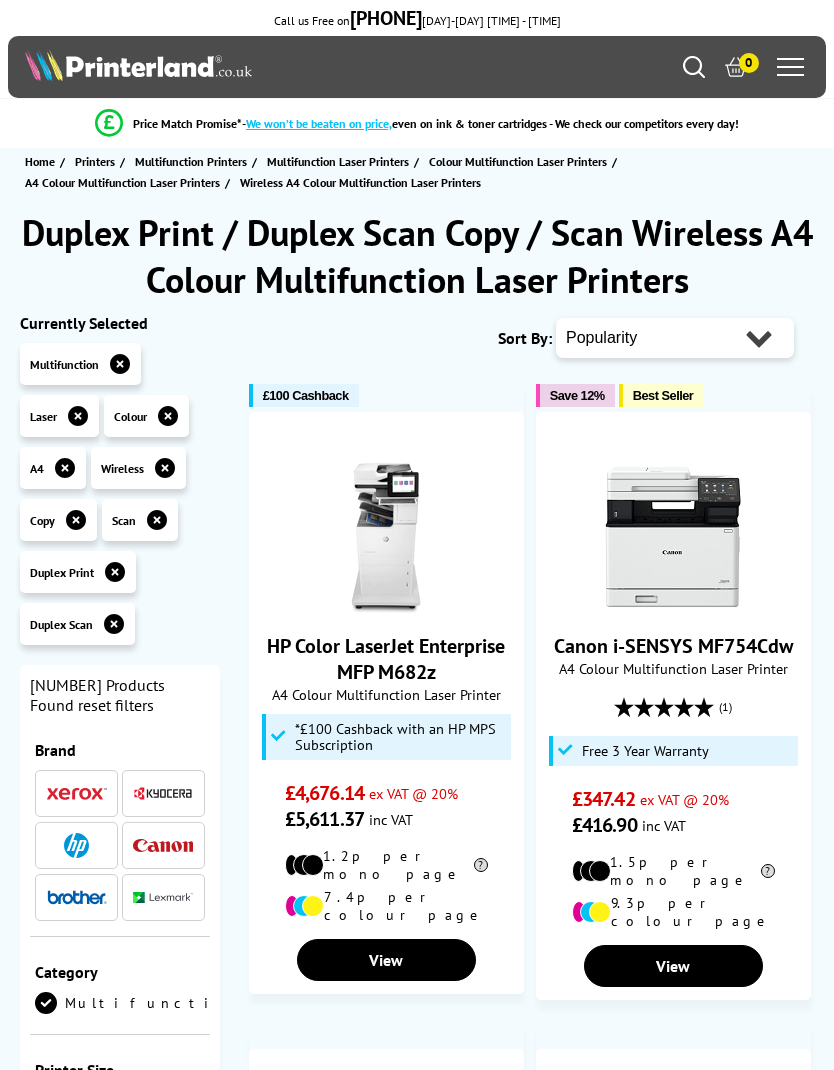 scroll, scrollTop: 0, scrollLeft: 0, axis: both 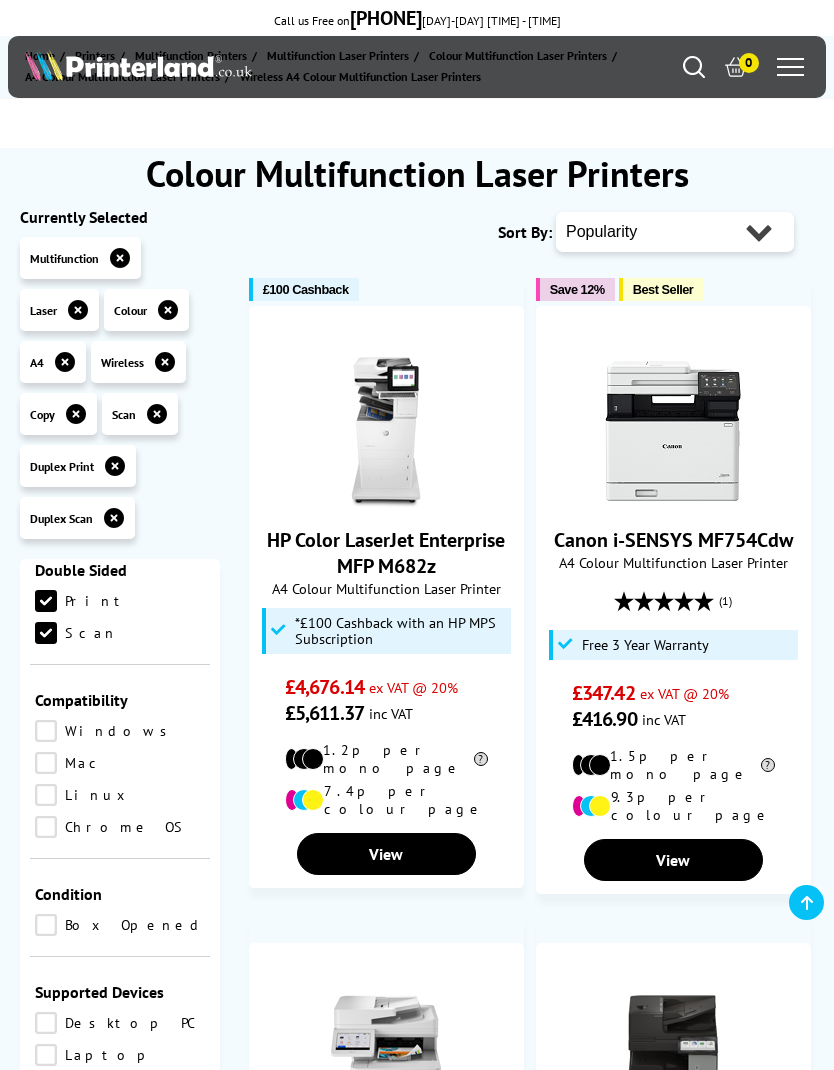 click on "Scan" at bounding box center (120, 633) 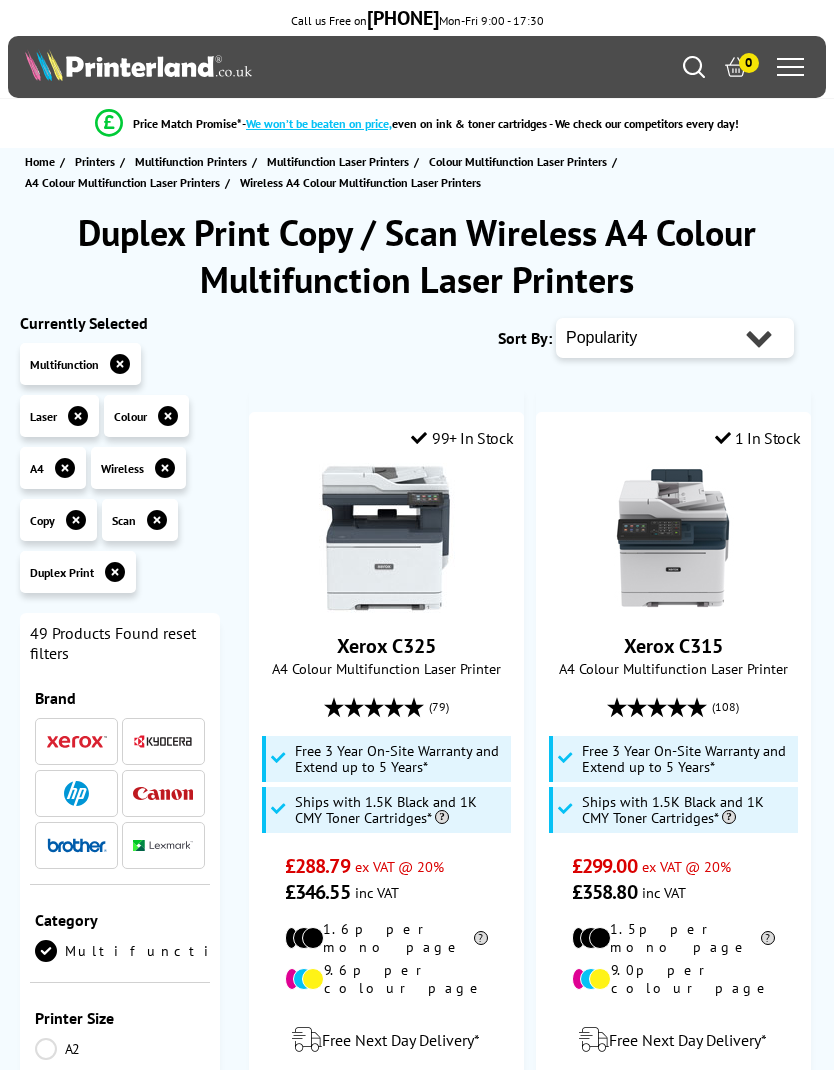 scroll, scrollTop: 0, scrollLeft: 0, axis: both 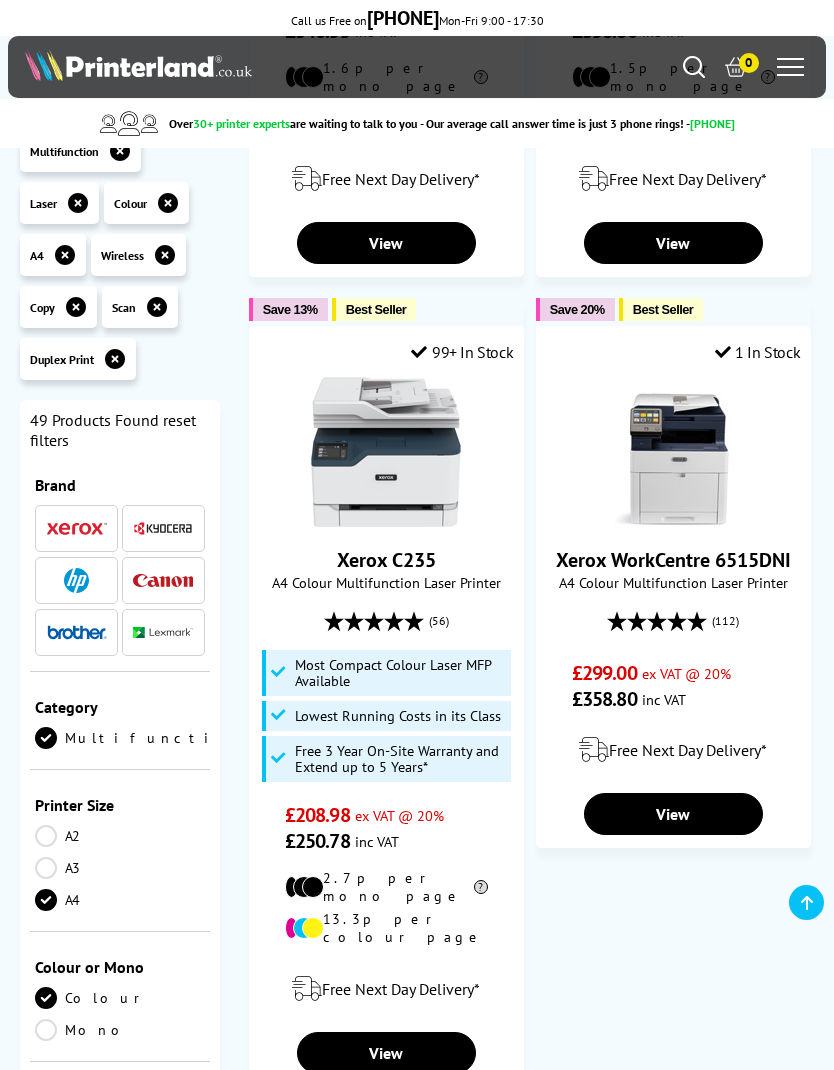 click at bounding box center (77, 632) 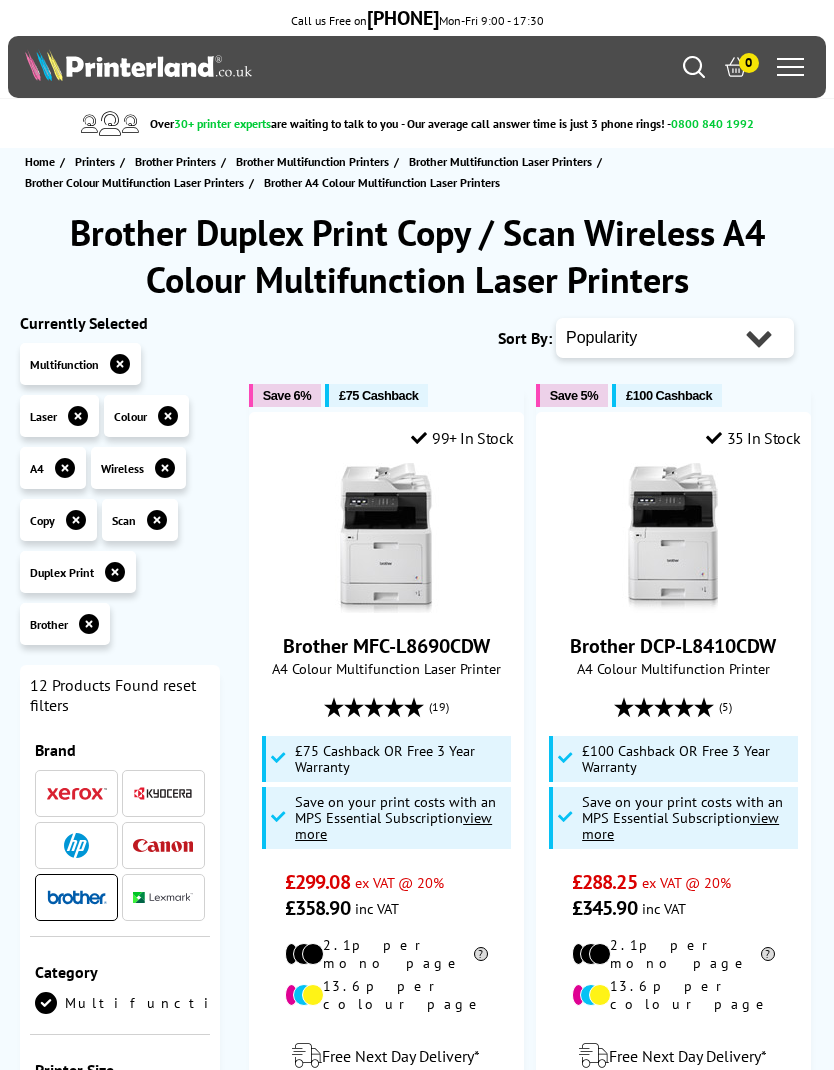 scroll, scrollTop: 0, scrollLeft: 0, axis: both 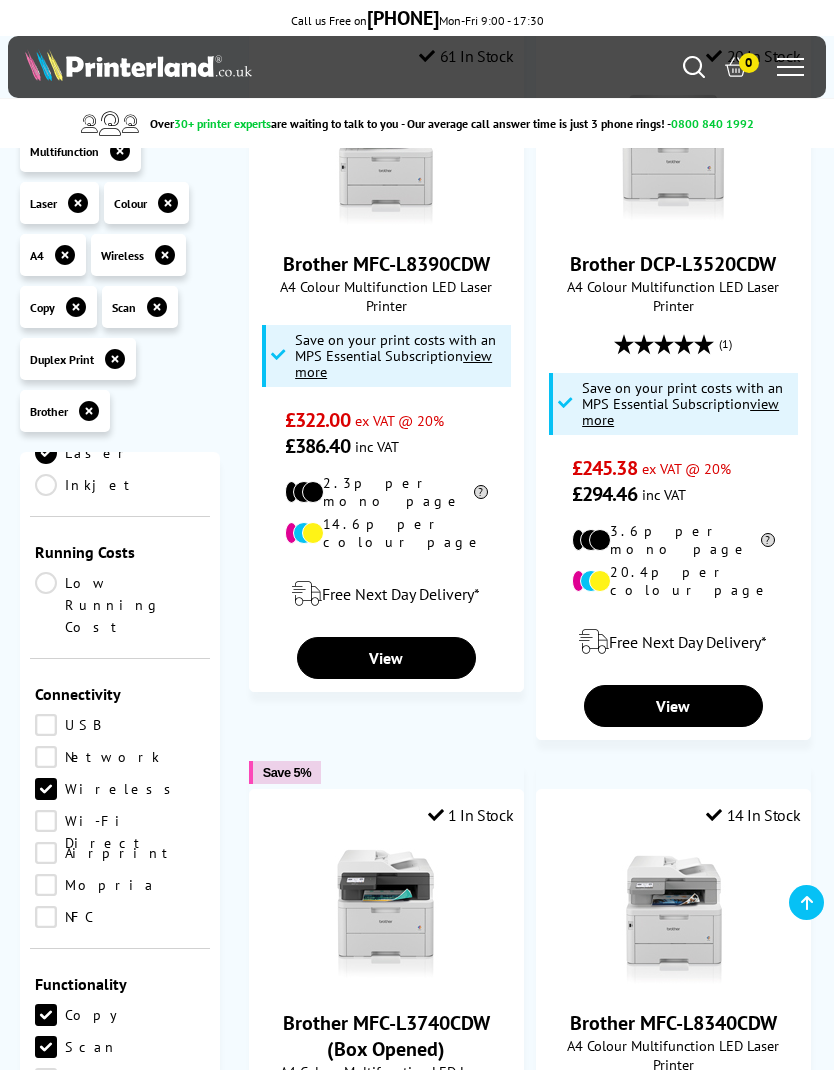 click on "Low Running Cost" at bounding box center (120, 605) 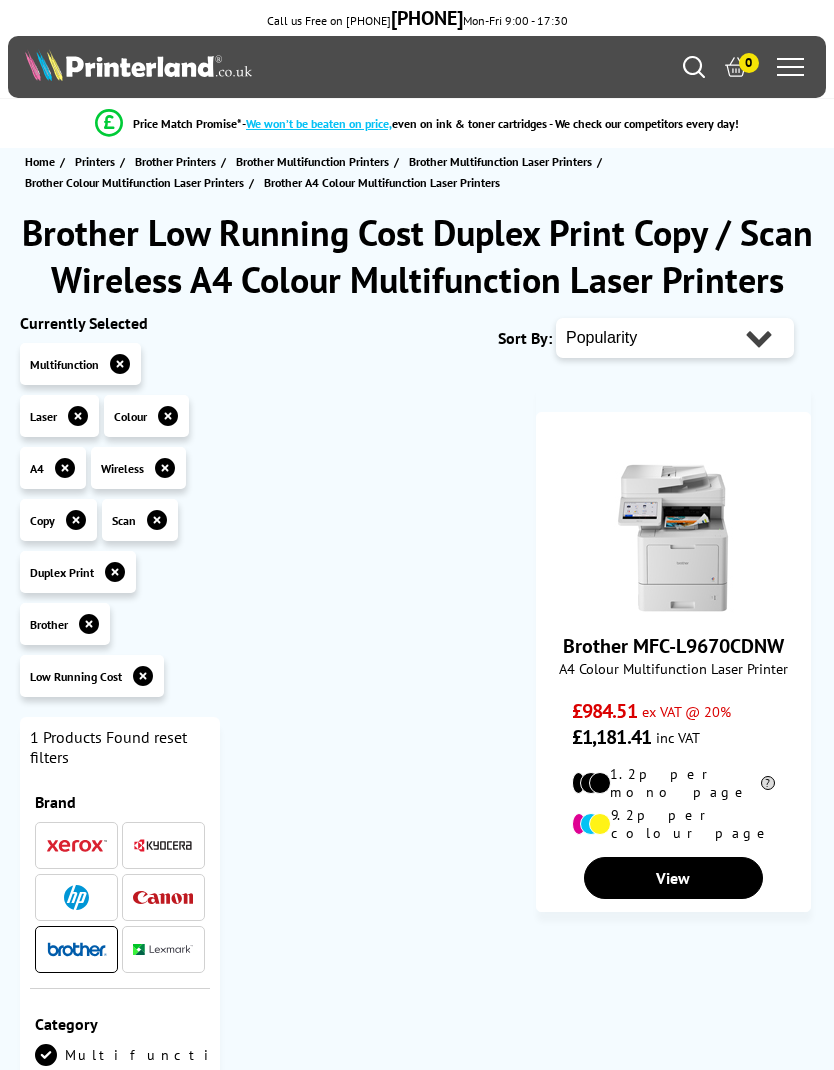 scroll, scrollTop: 0, scrollLeft: 0, axis: both 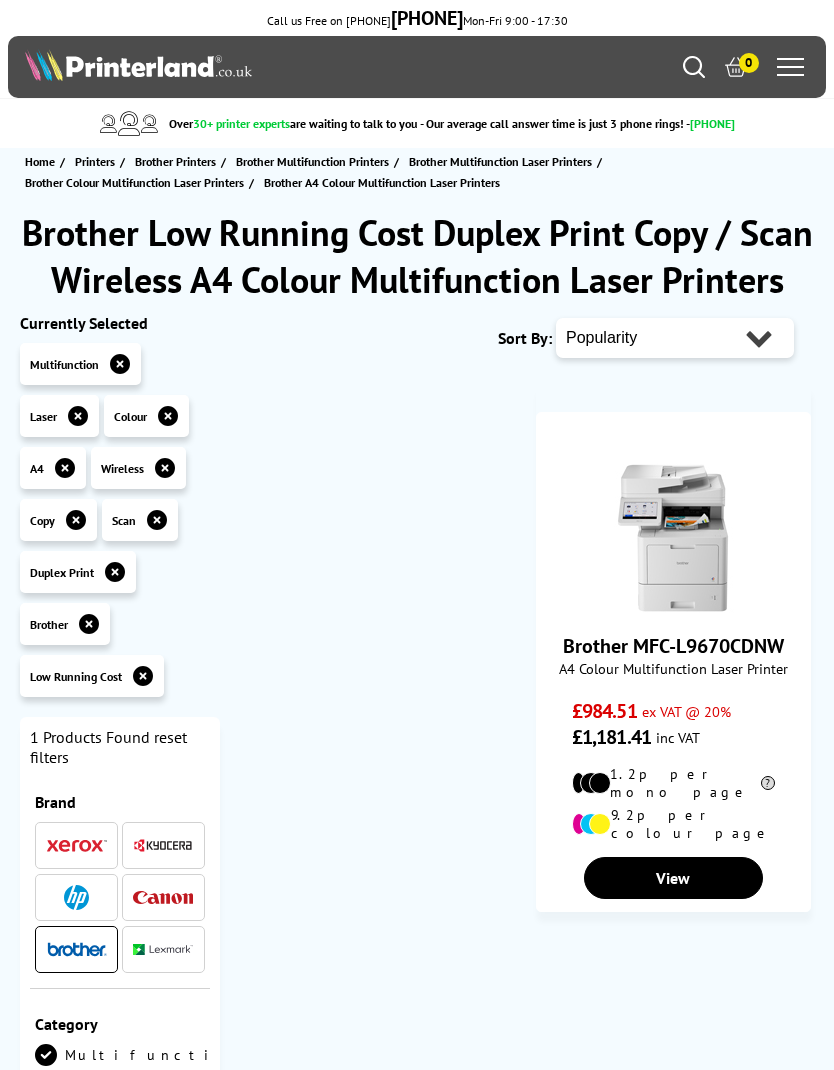 click at bounding box center [143, 676] 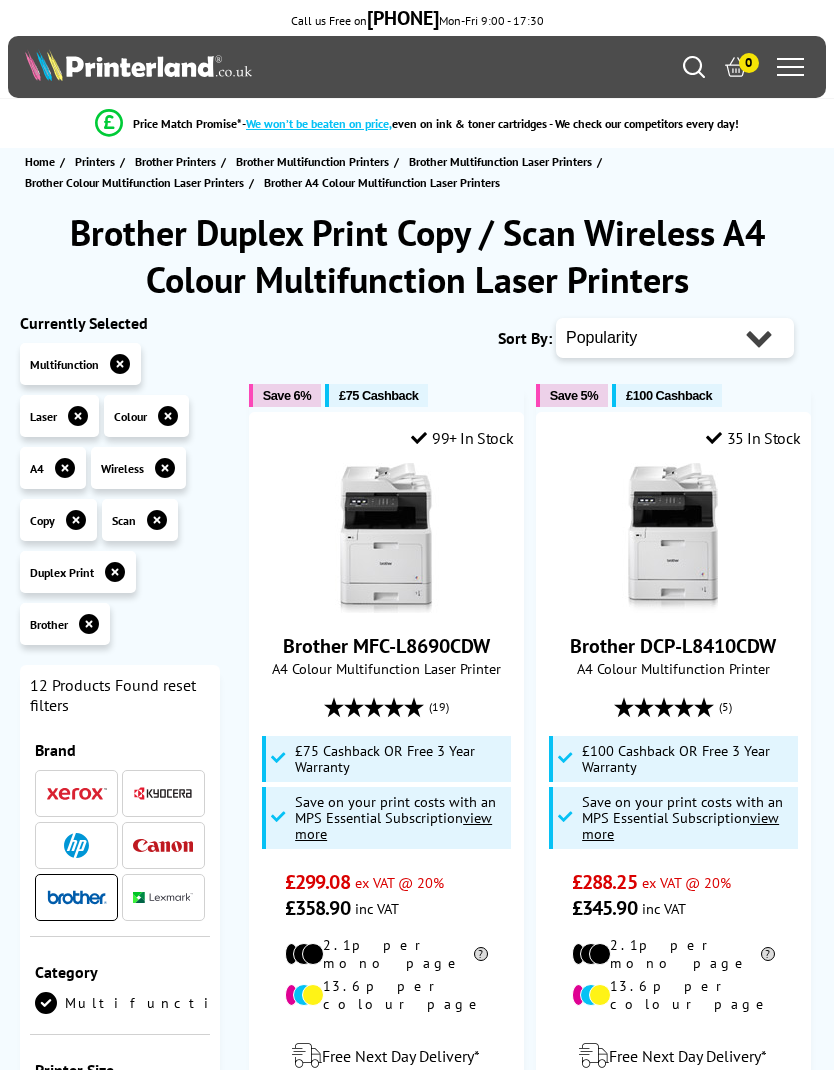 scroll, scrollTop: 0, scrollLeft: 0, axis: both 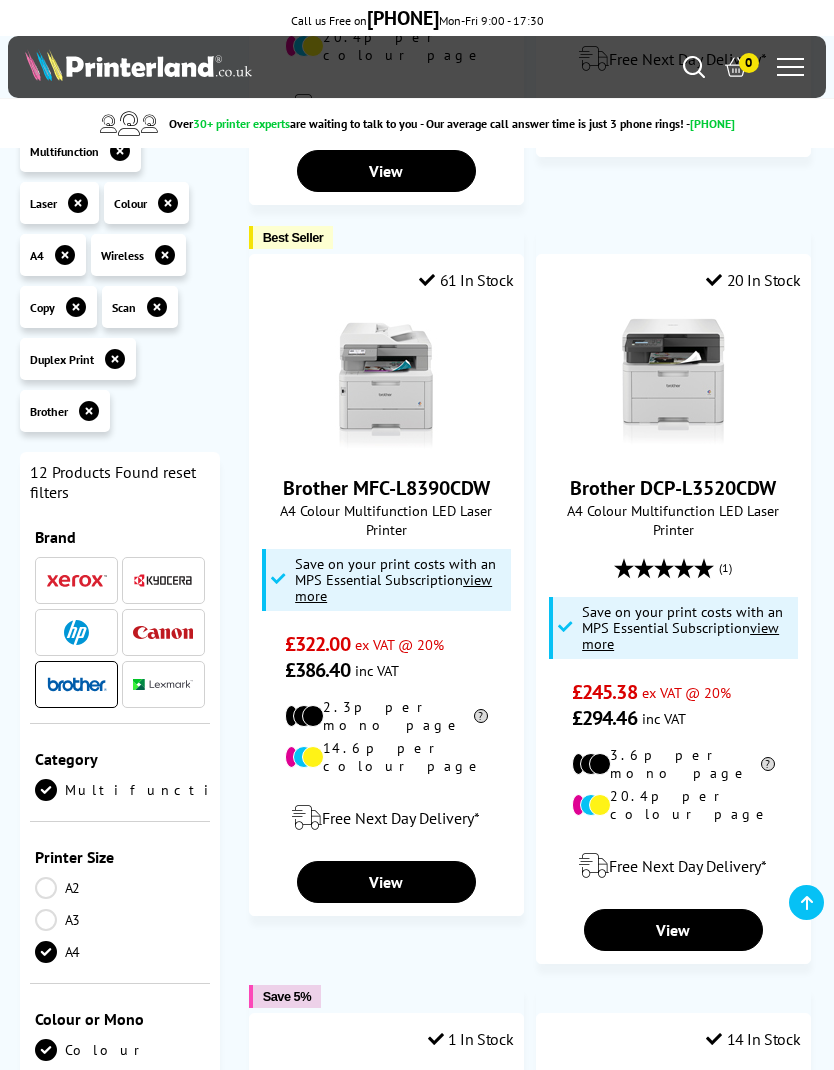 click on "View" at bounding box center [386, 882] 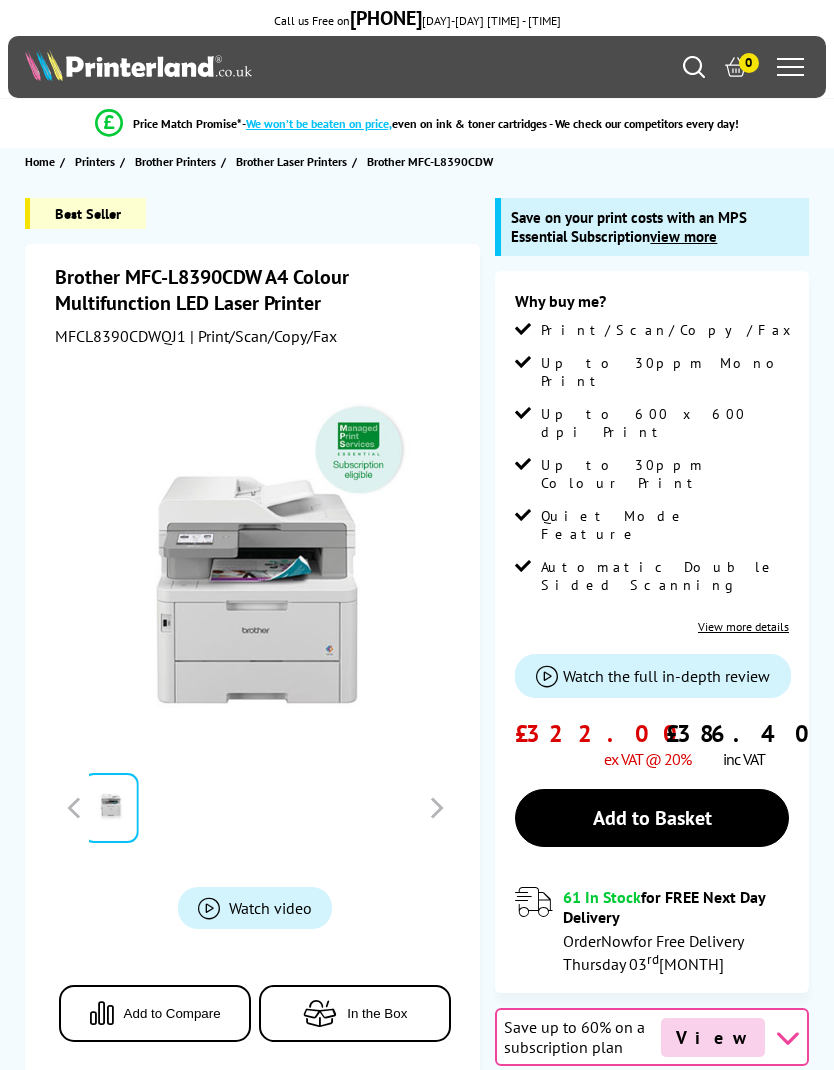 scroll, scrollTop: 0, scrollLeft: 0, axis: both 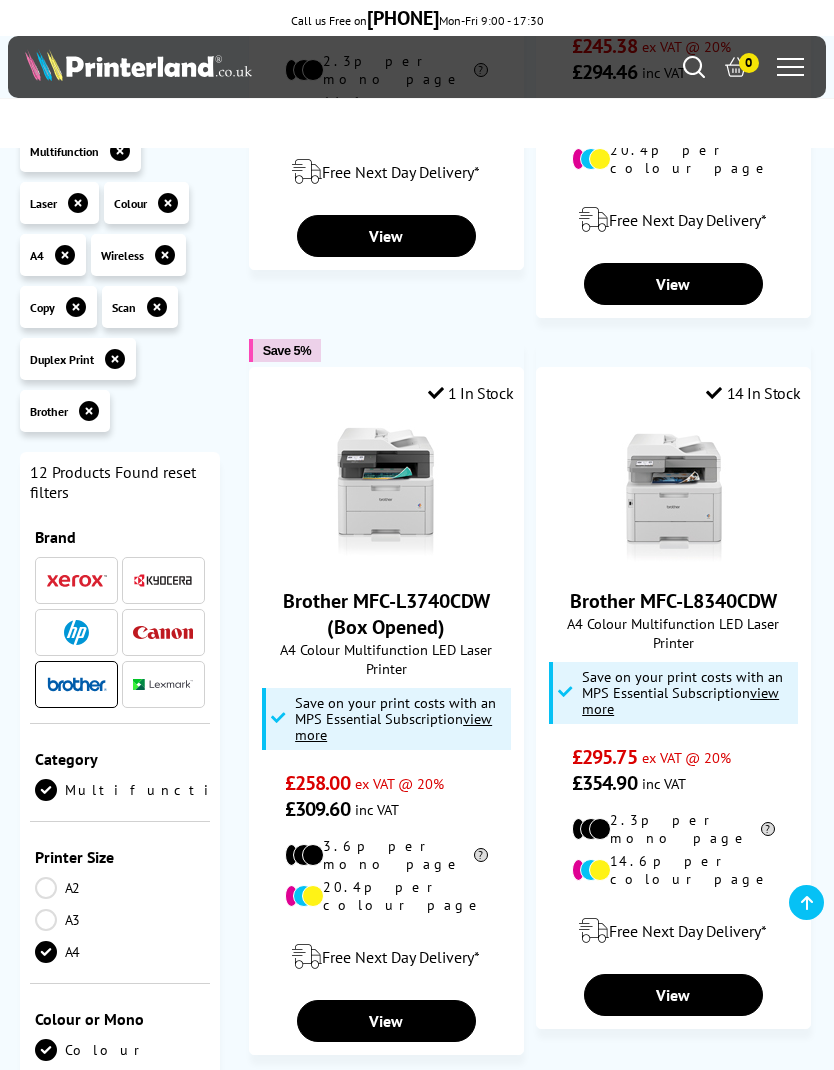 click on "View" at bounding box center [673, 995] 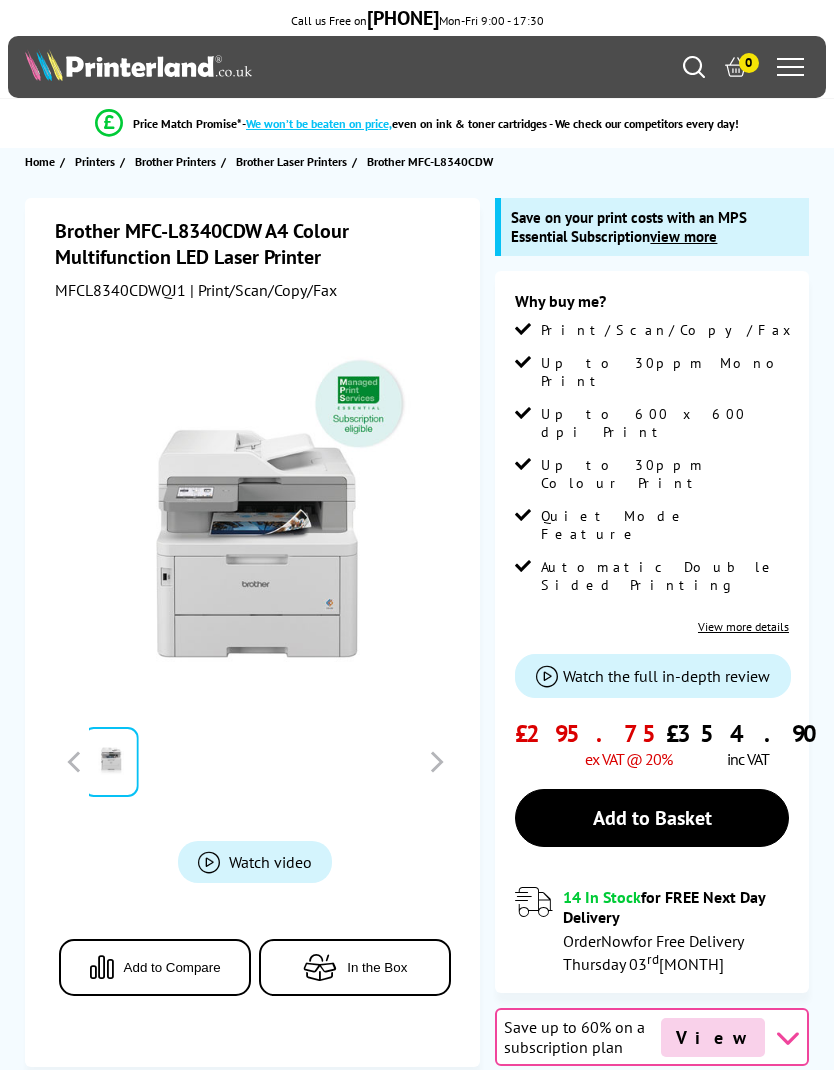 scroll, scrollTop: 0, scrollLeft: 0, axis: both 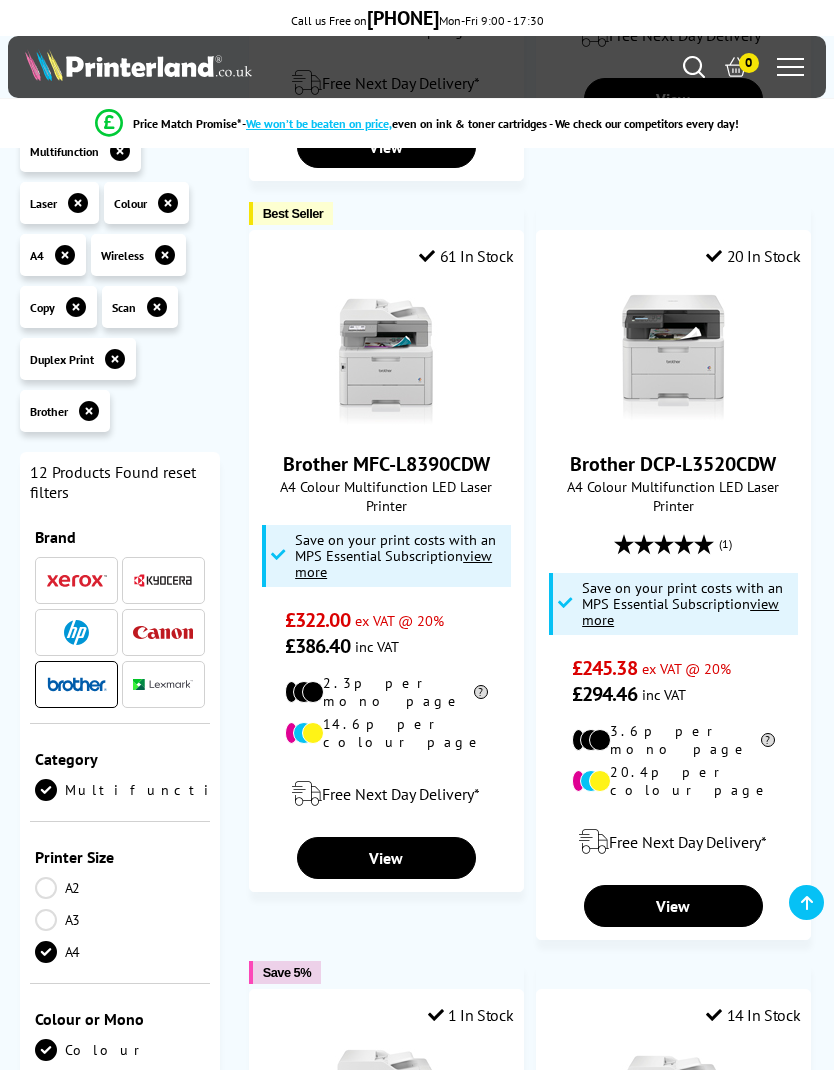 click on "View" at bounding box center (386, 858) 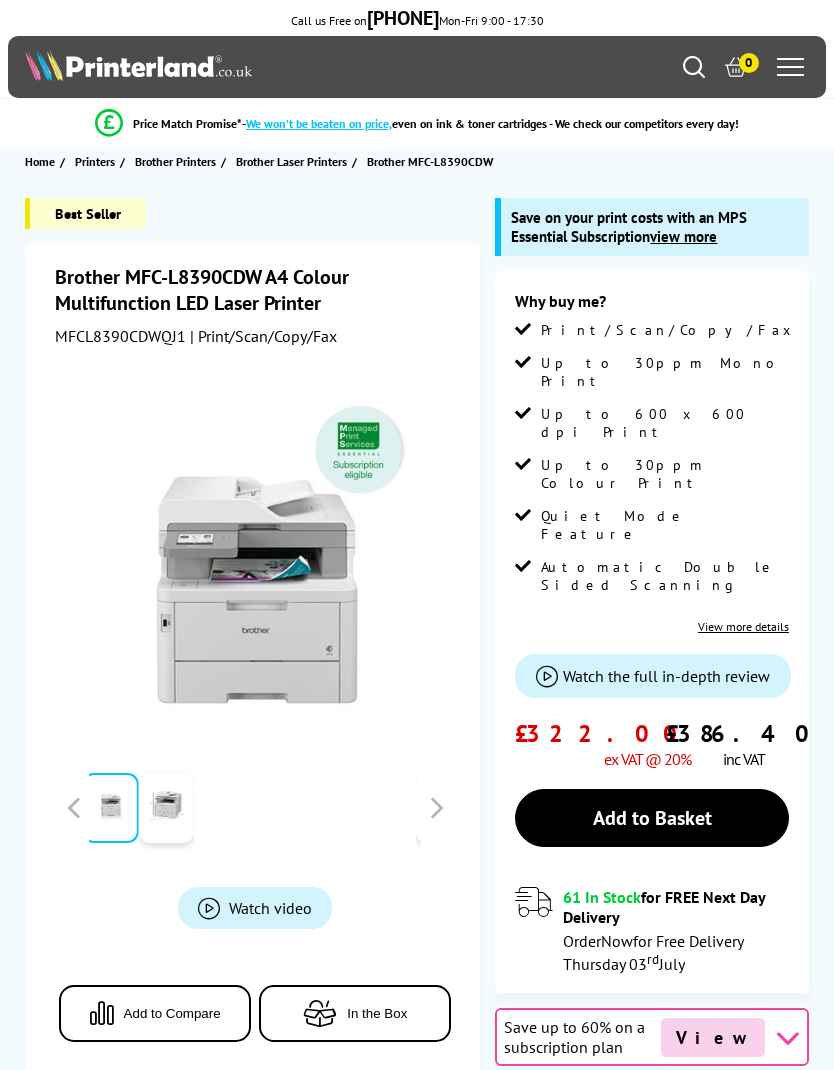 scroll, scrollTop: 0, scrollLeft: 0, axis: both 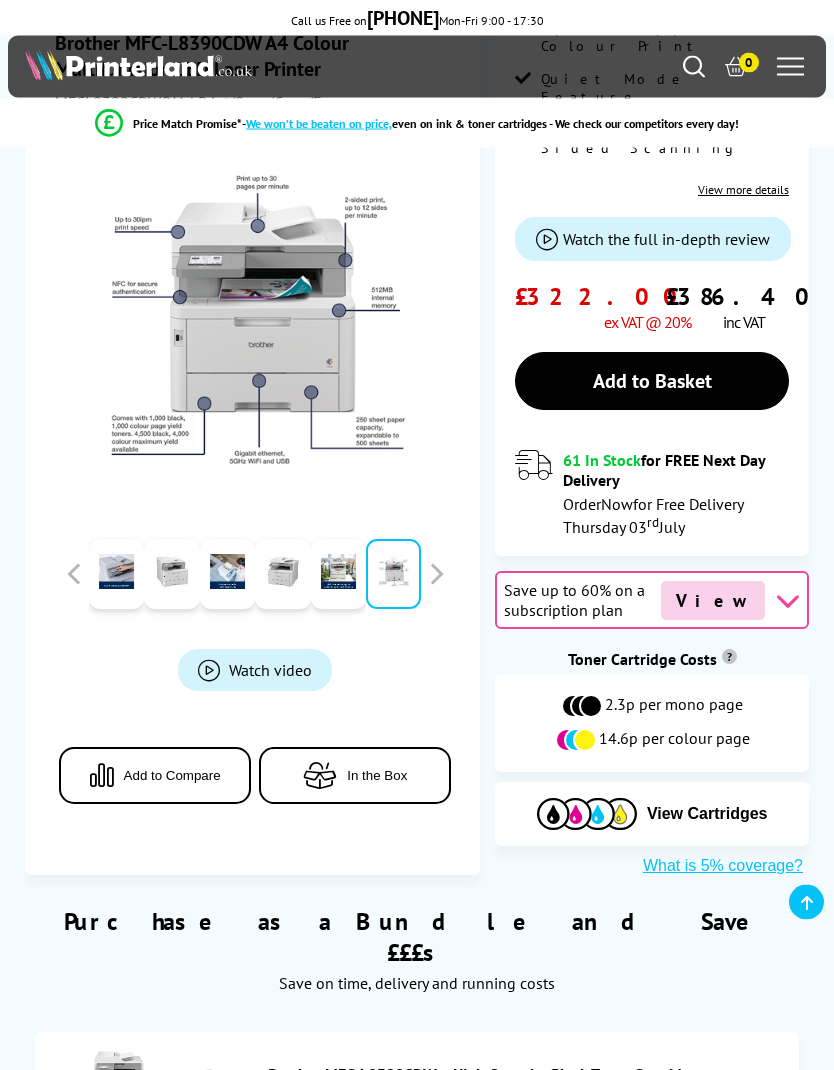 click on "Add to Compare" at bounding box center [155, 821] 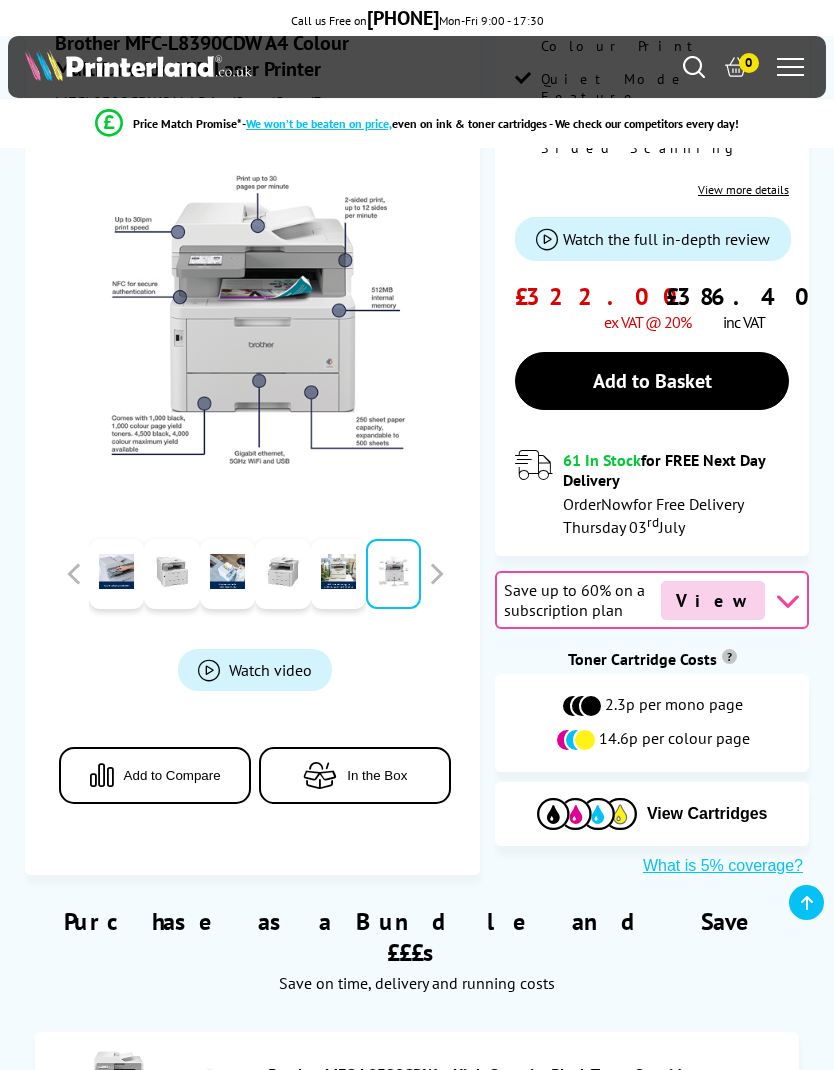 click on "Add to Compare" at bounding box center (172, 821) 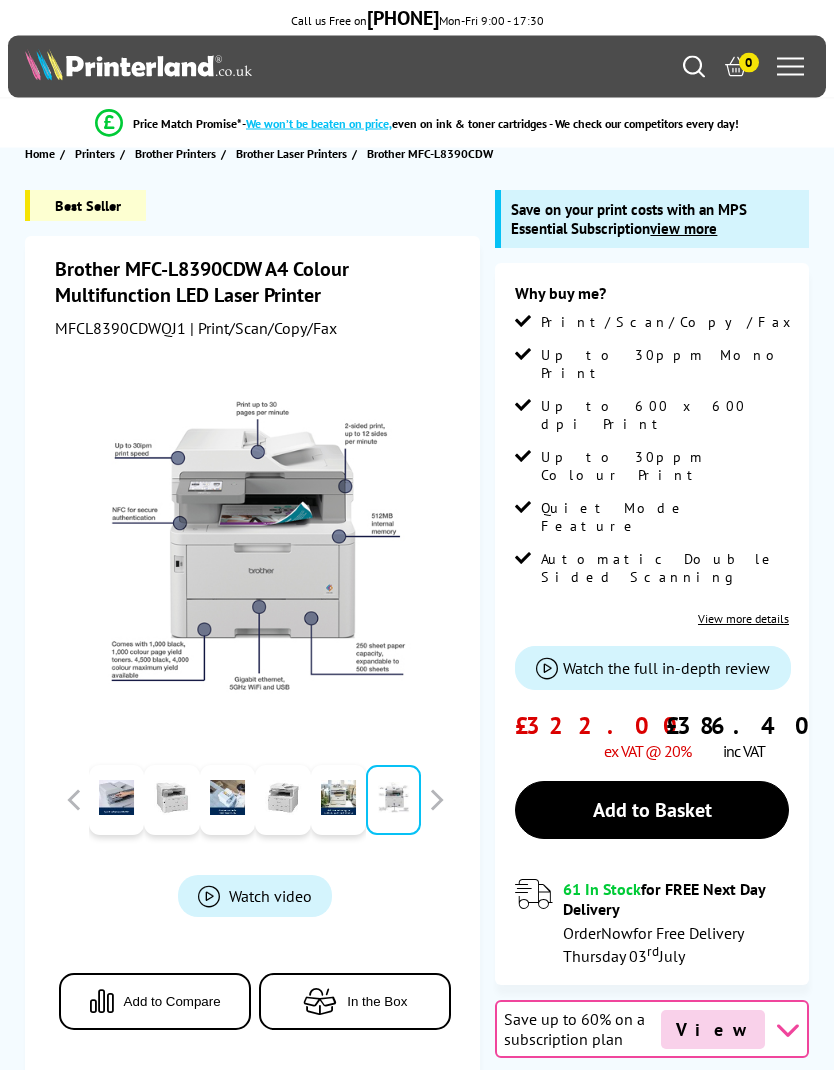 scroll, scrollTop: 0, scrollLeft: 0, axis: both 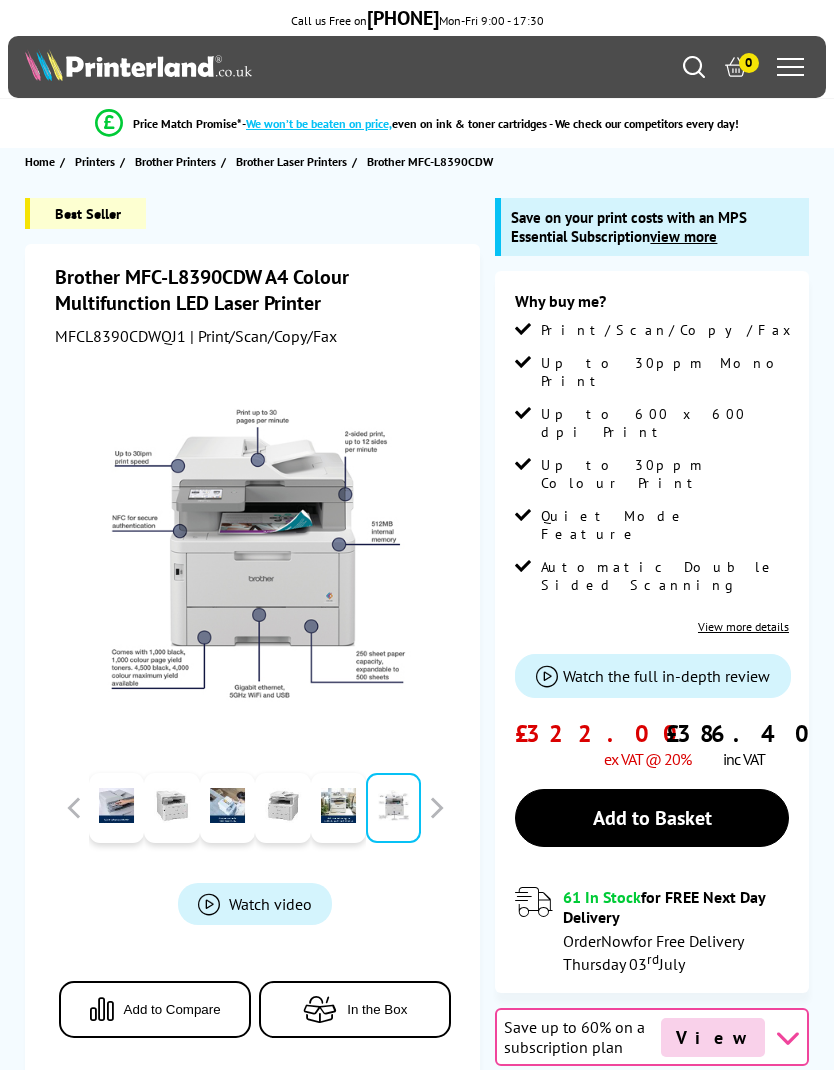 click on "Add to Compare" at bounding box center [155, 1009] 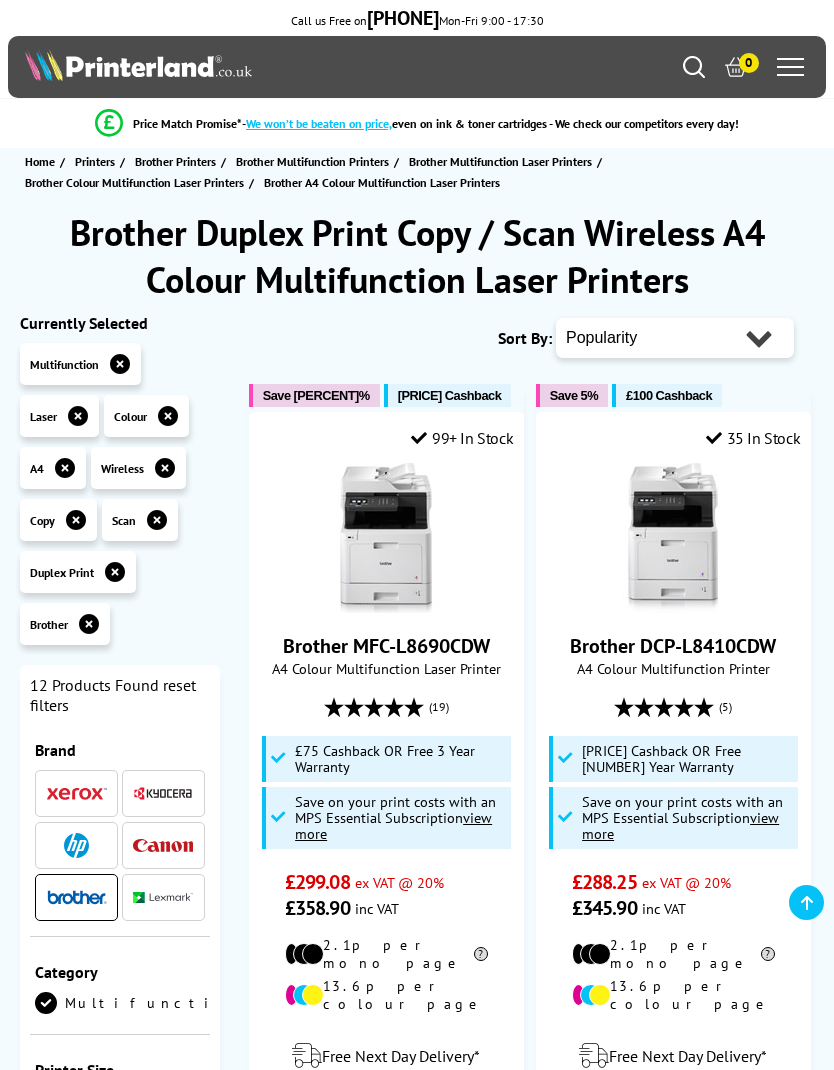 scroll, scrollTop: 1788, scrollLeft: 0, axis: vertical 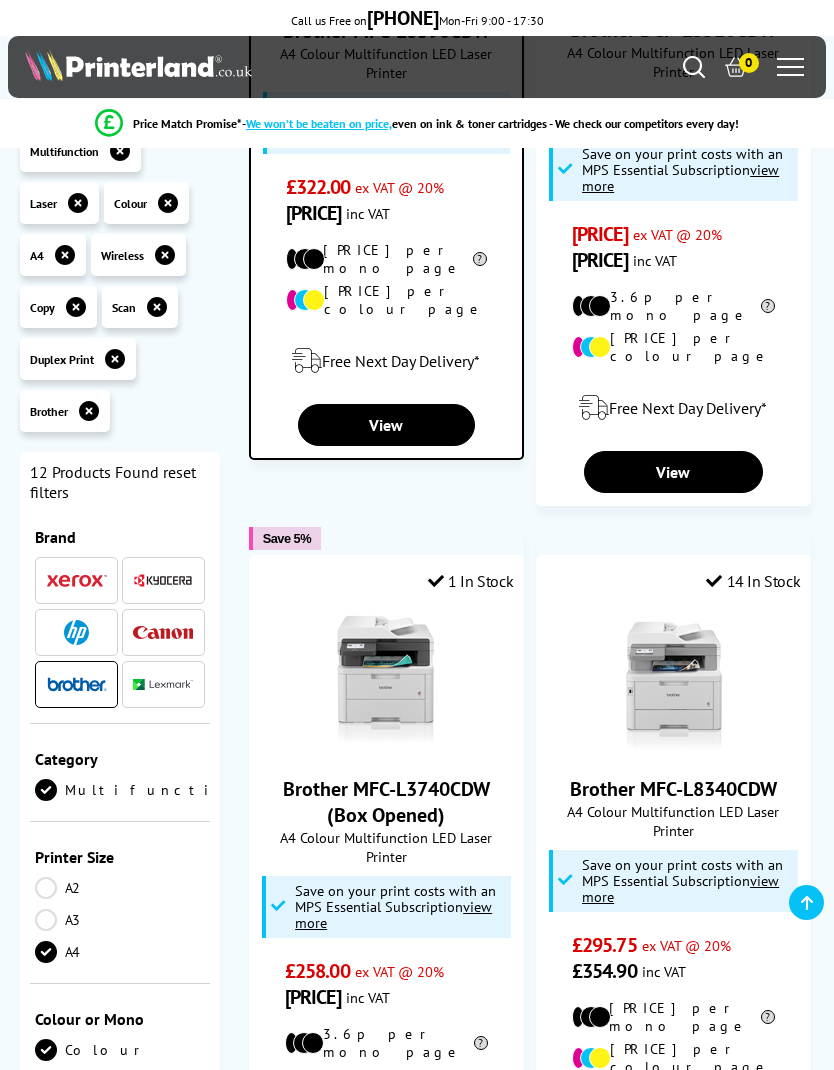 click on "View" at bounding box center (673, 1407) 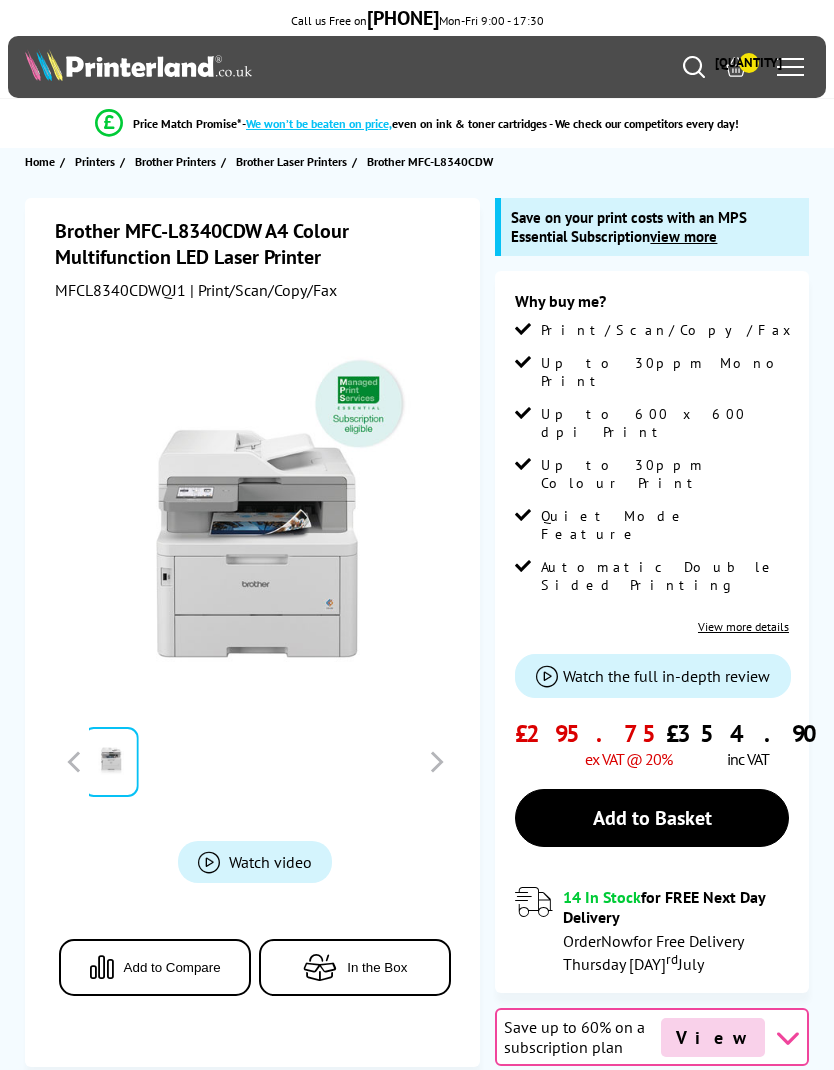scroll, scrollTop: 0, scrollLeft: 0, axis: both 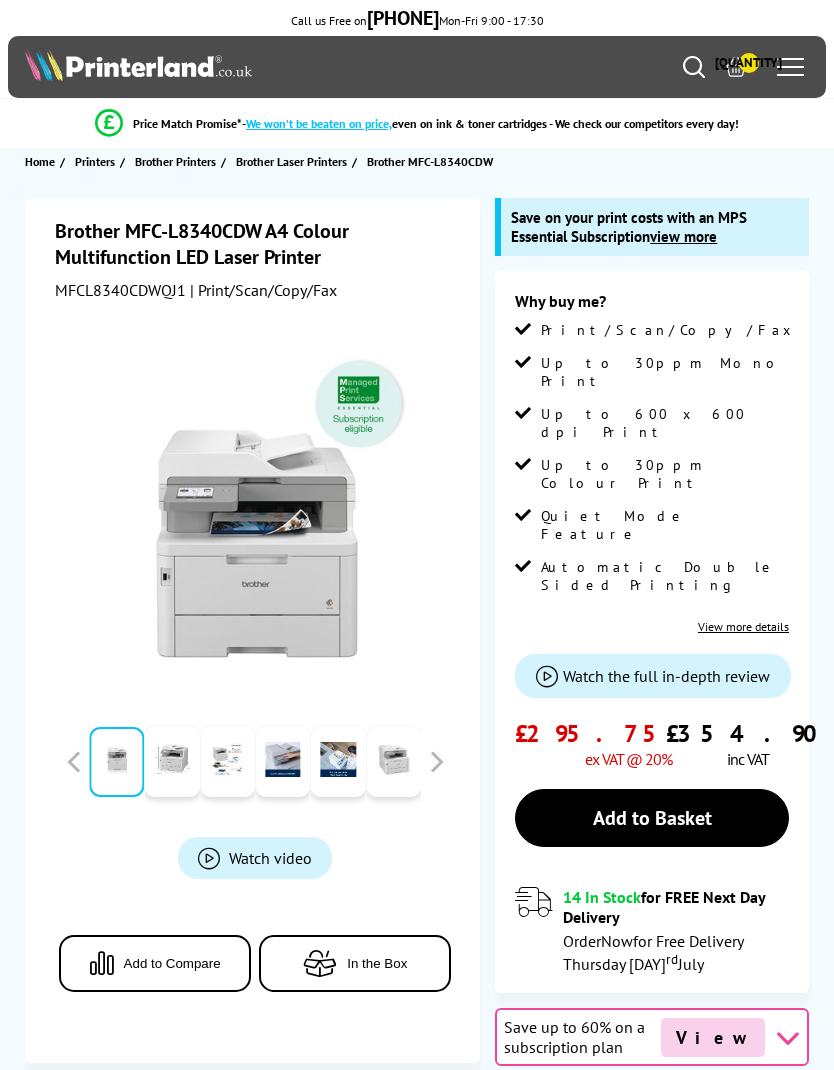 click on "Add to Compare" at bounding box center (172, 963) 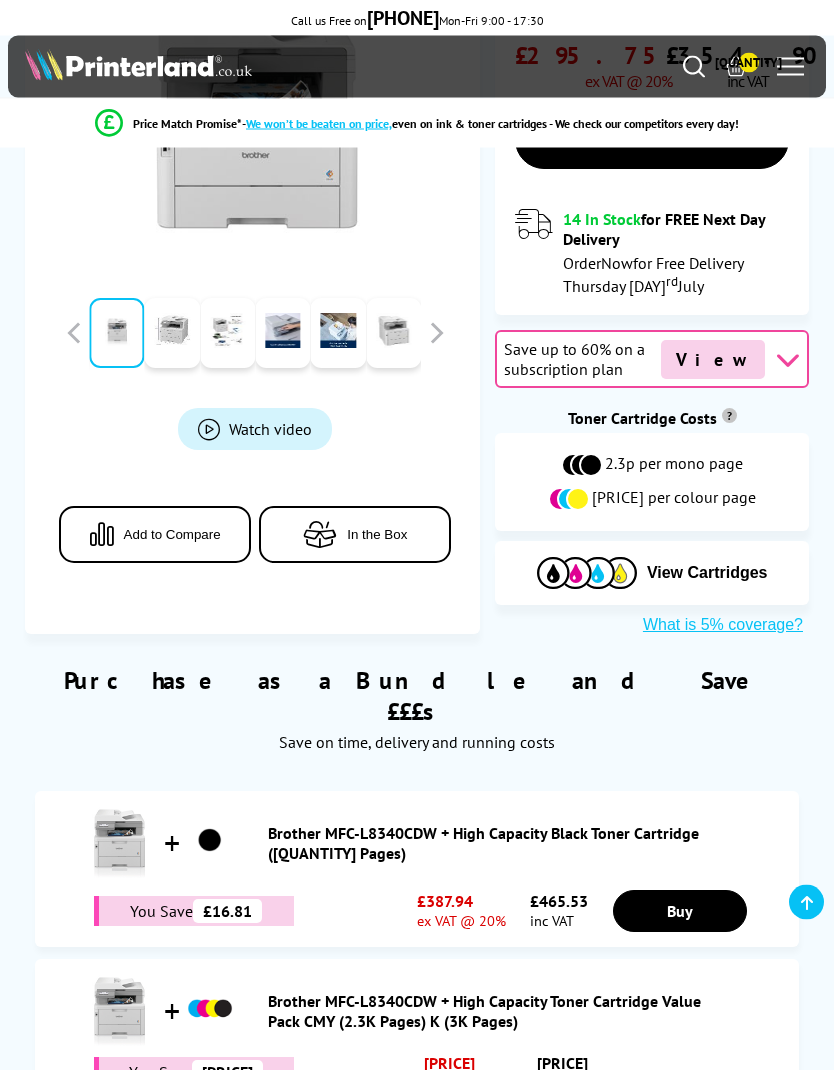scroll, scrollTop: 678, scrollLeft: 0, axis: vertical 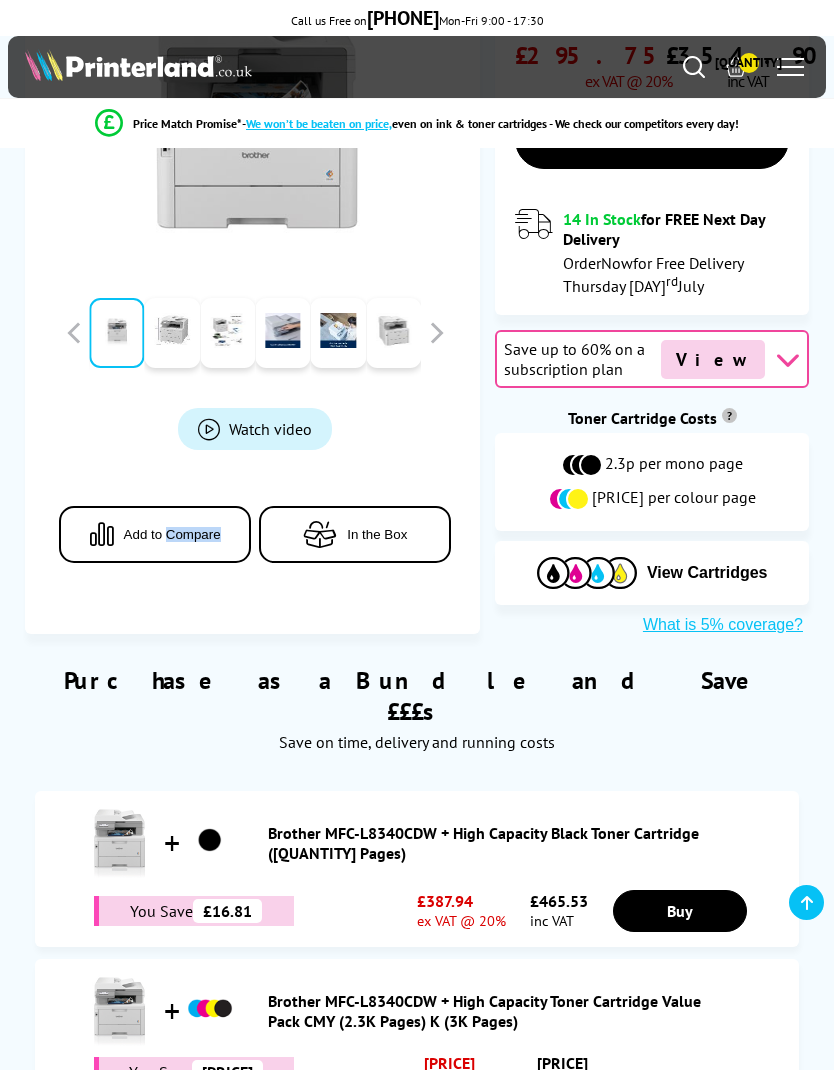 click on "Add to Compare" at bounding box center [155, 535] 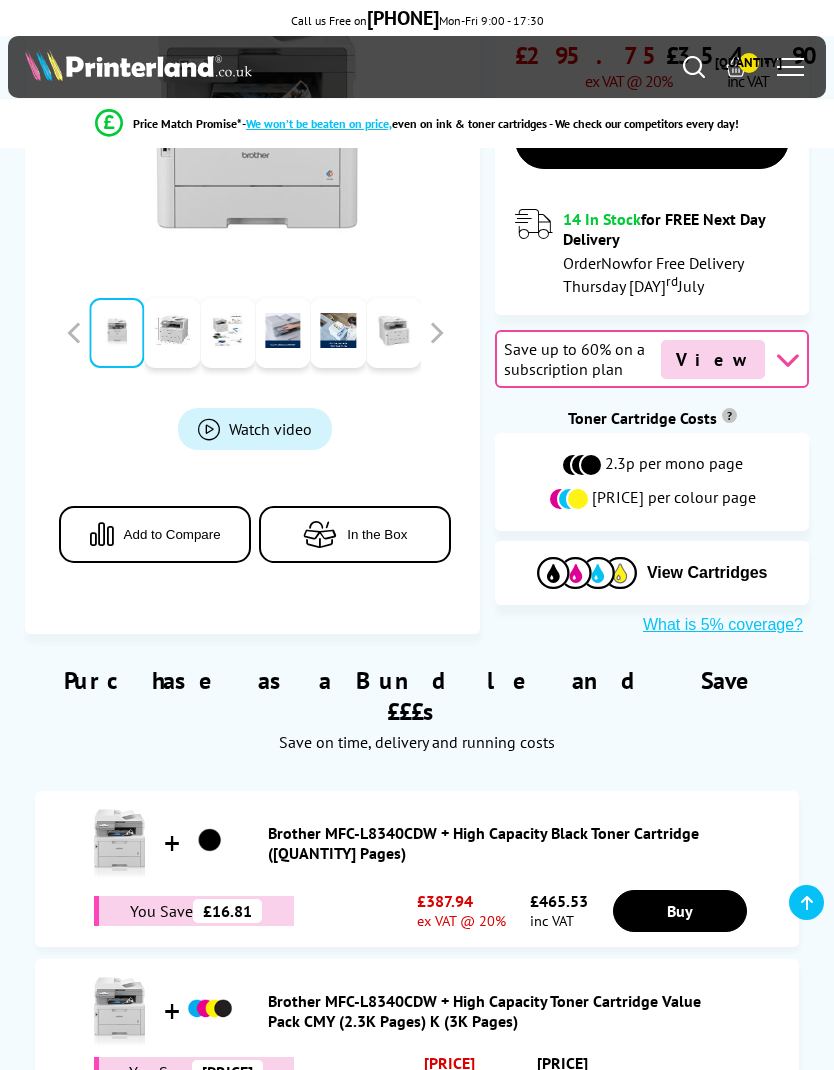 click on "Add to Compare" at bounding box center (155, 535) 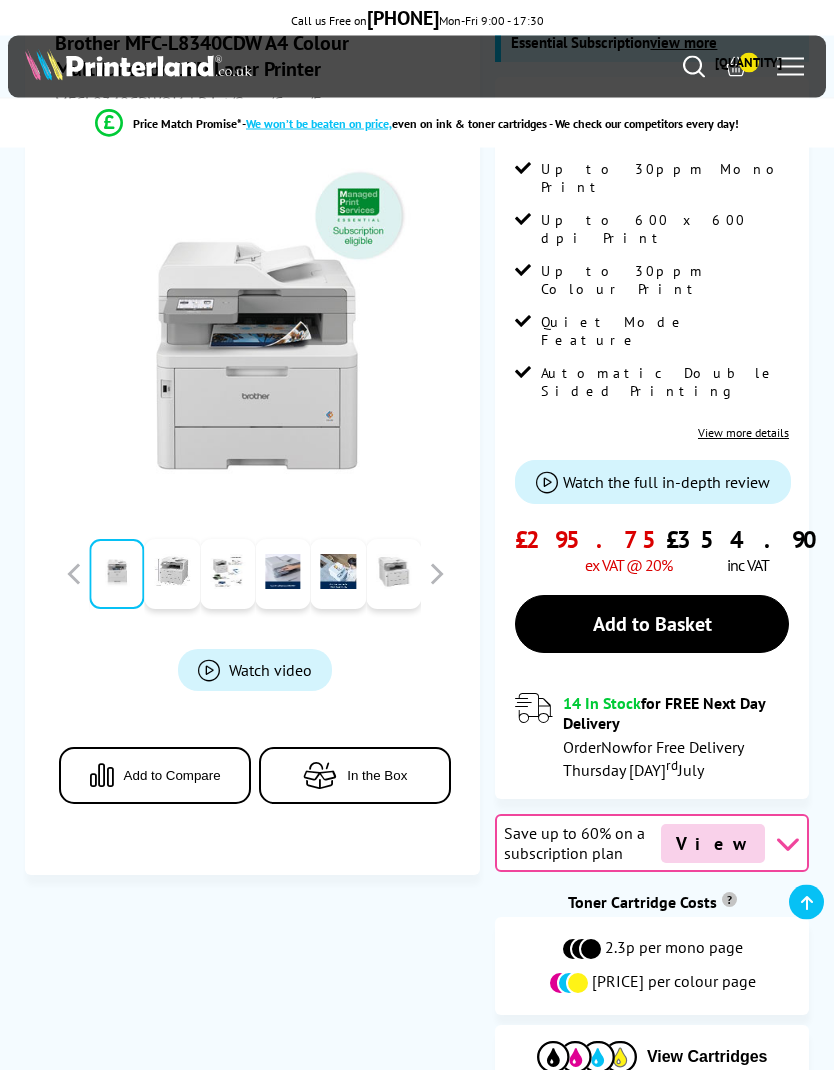 scroll, scrollTop: 0, scrollLeft: 0, axis: both 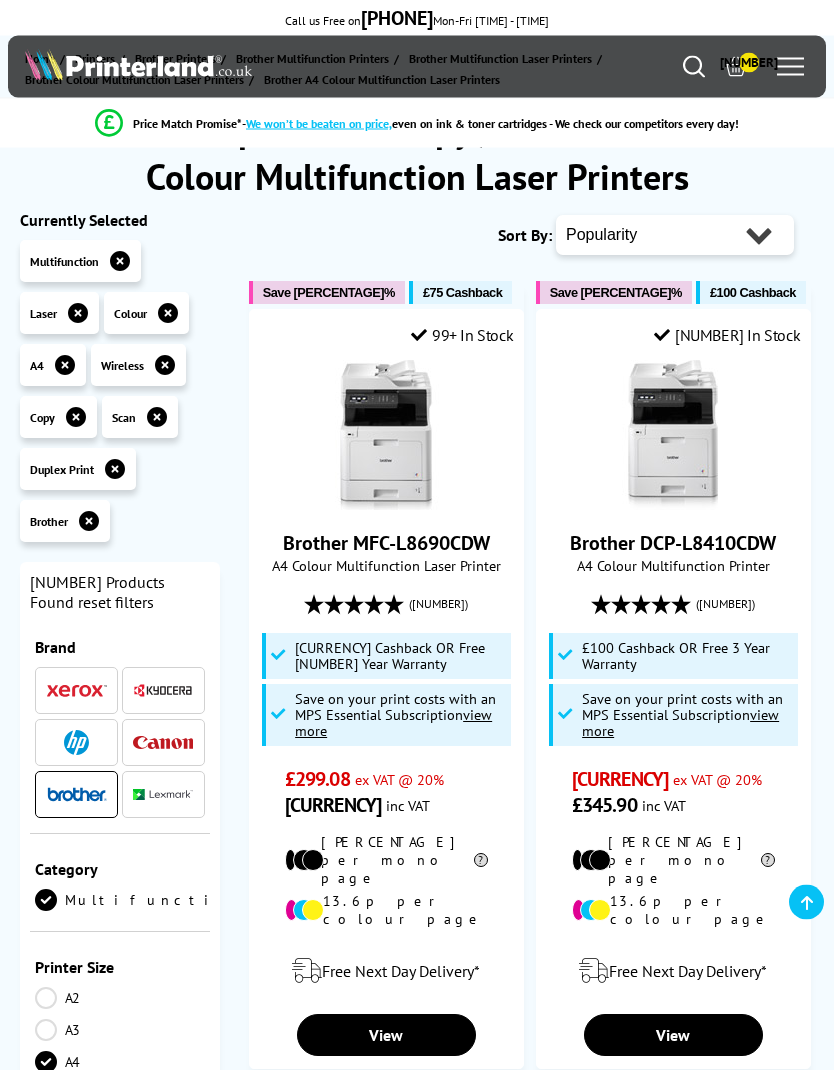 click at bounding box center (790, 67) 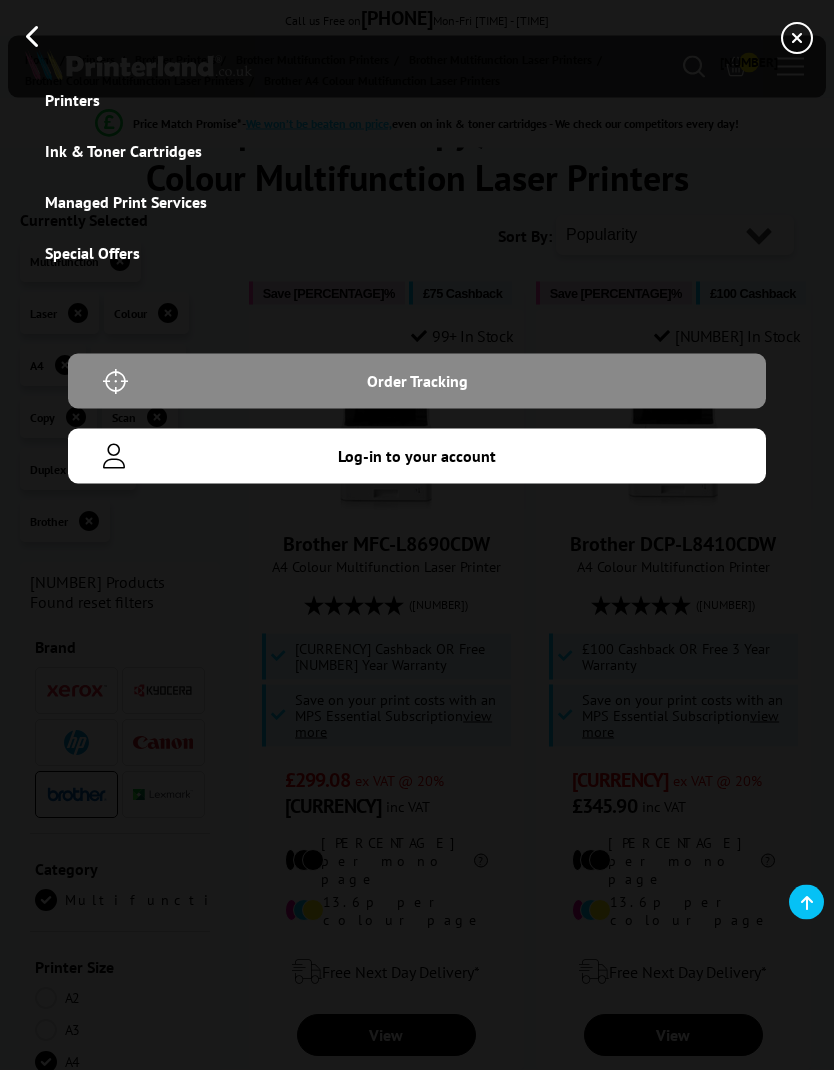 scroll, scrollTop: 103, scrollLeft: 0, axis: vertical 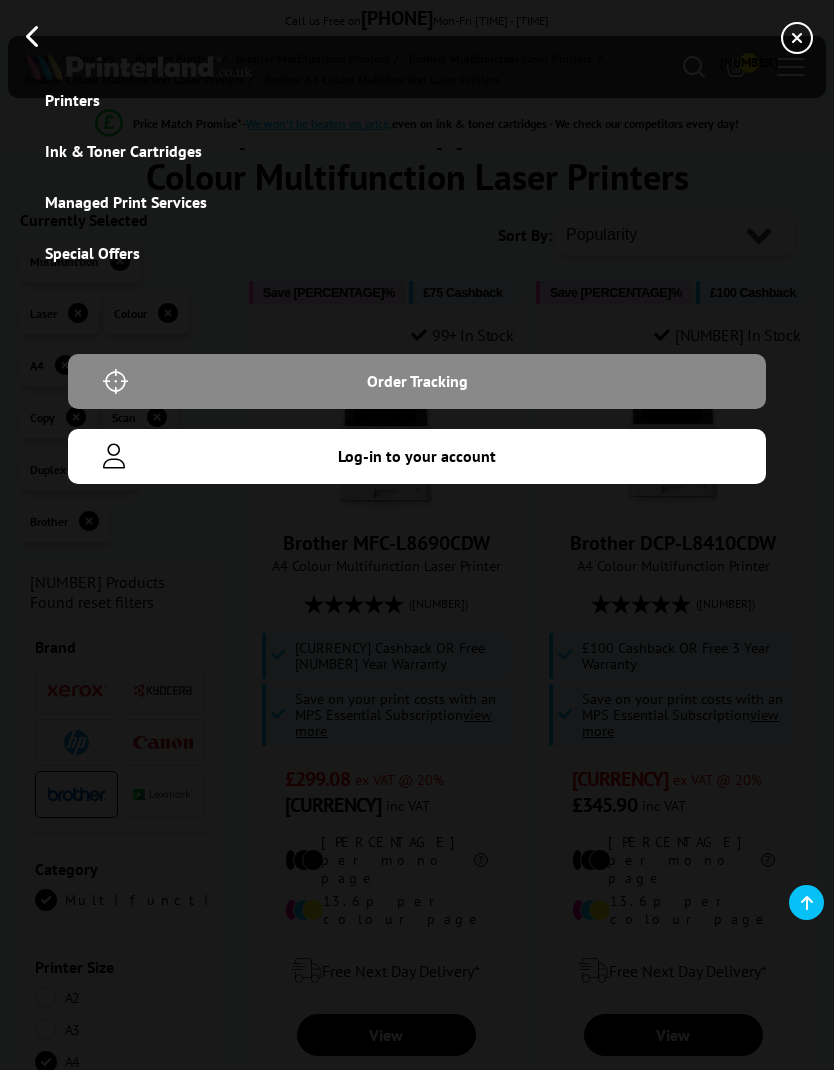 click at bounding box center [417, 37] 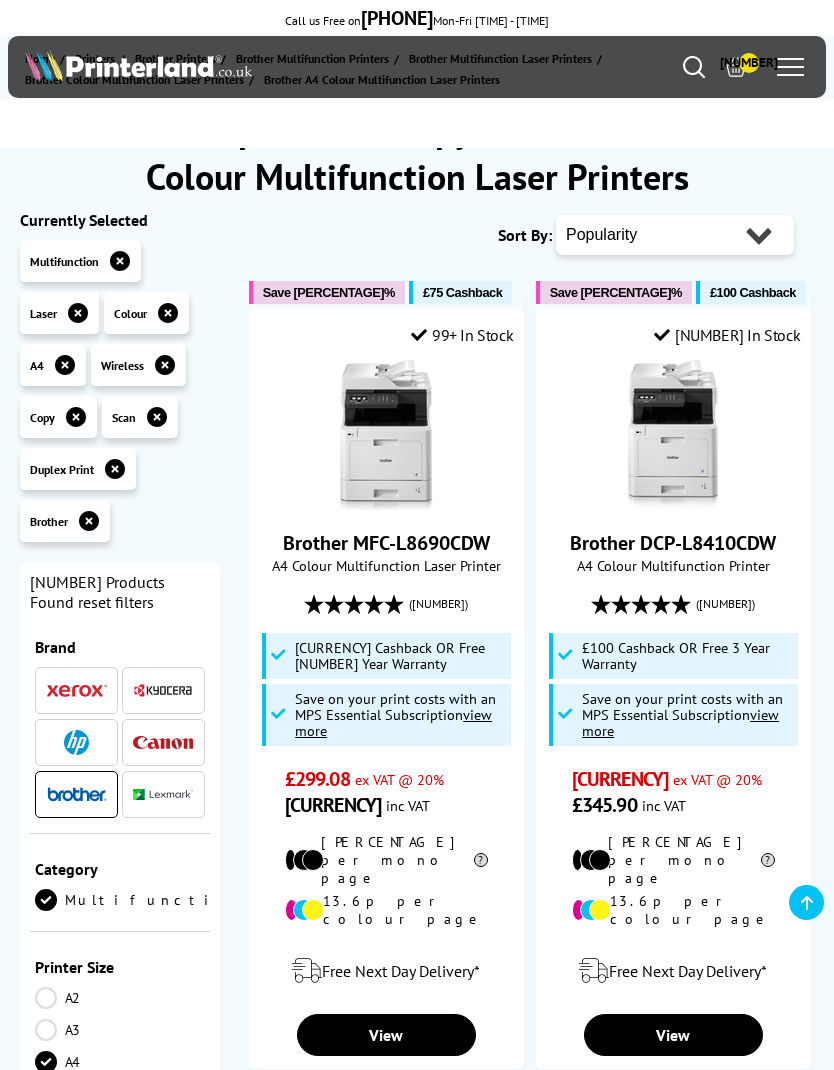 click on "Brother MFC-L8690CDW" at bounding box center (386, 543) 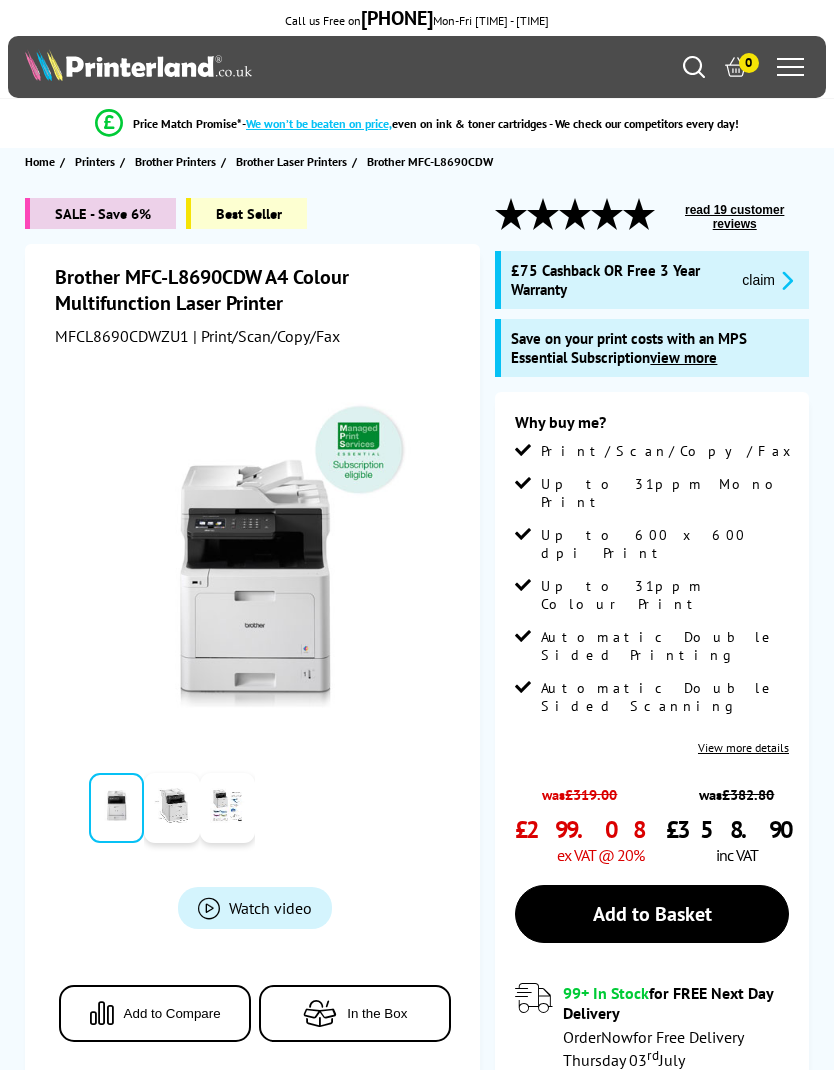 scroll, scrollTop: 0, scrollLeft: 0, axis: both 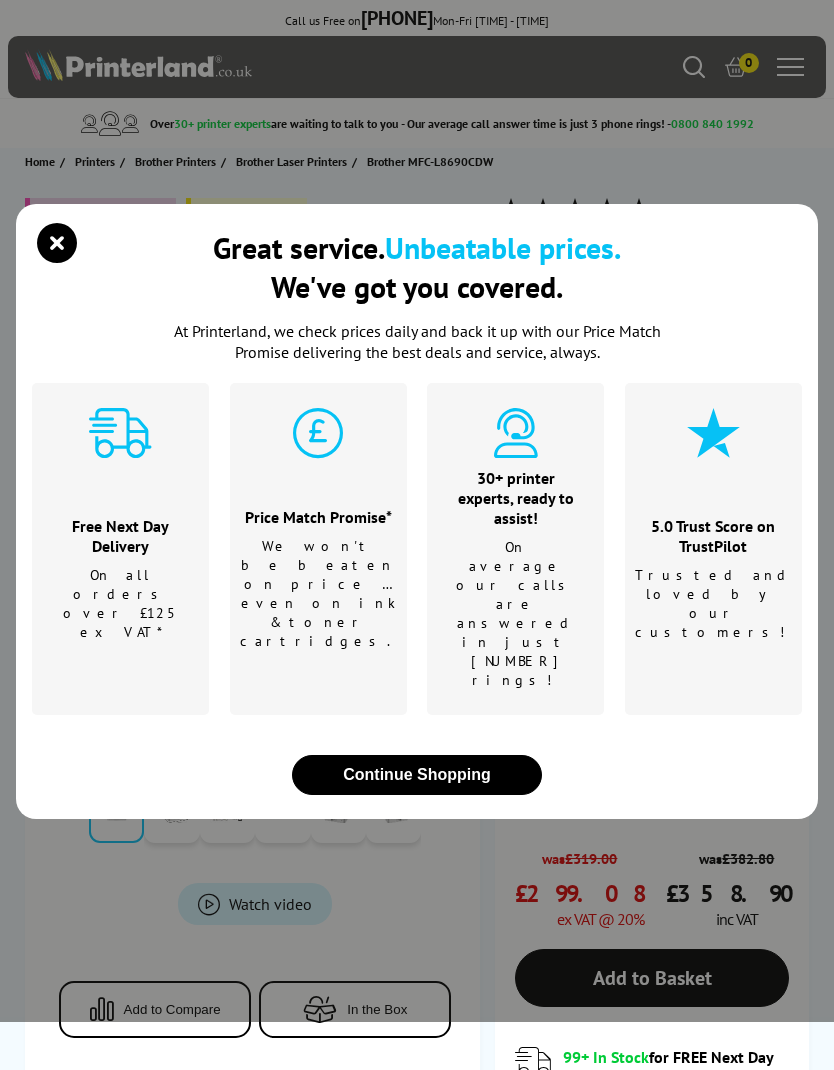 click at bounding box center (57, 252) 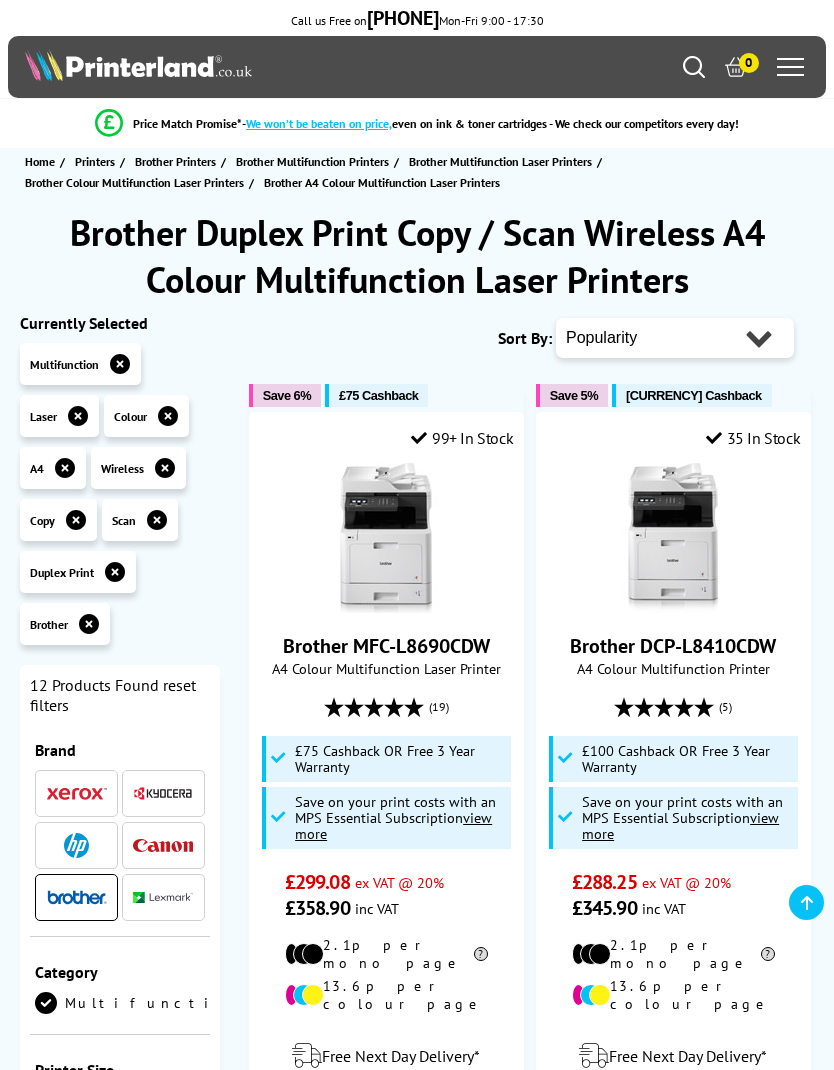 scroll, scrollTop: 304, scrollLeft: 0, axis: vertical 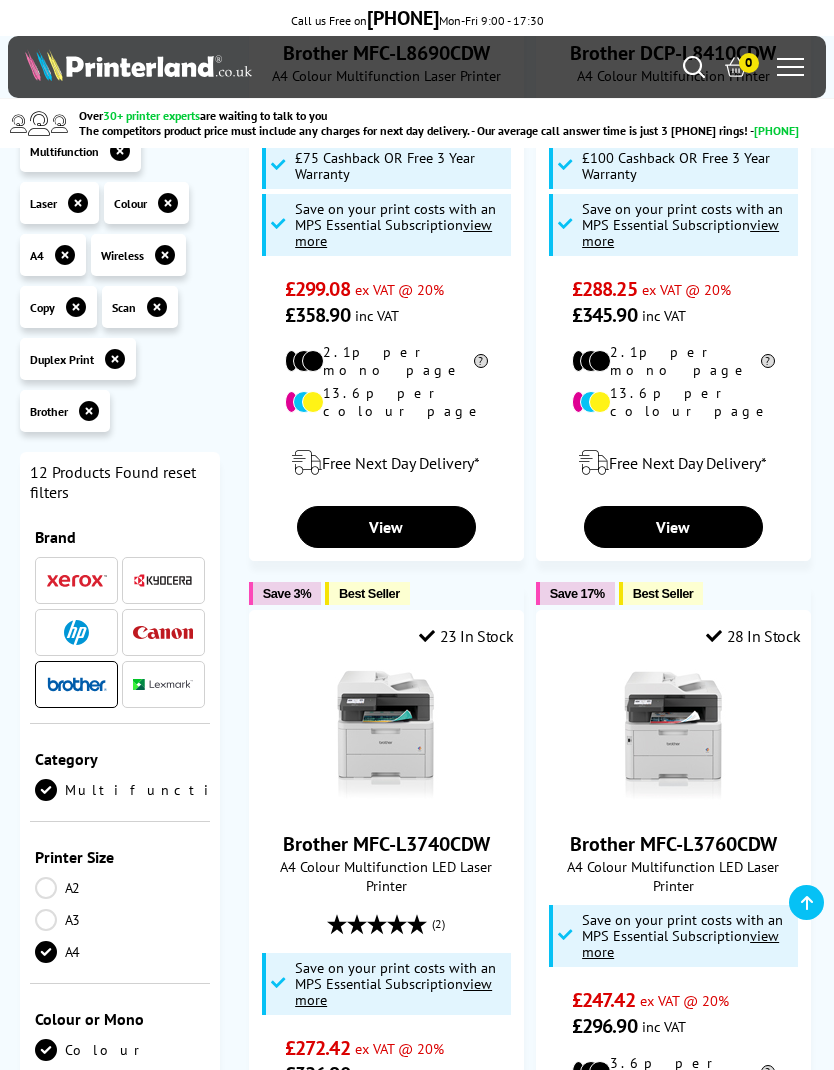 click on "[BRAND] [MODEL]" at bounding box center [673, 844] 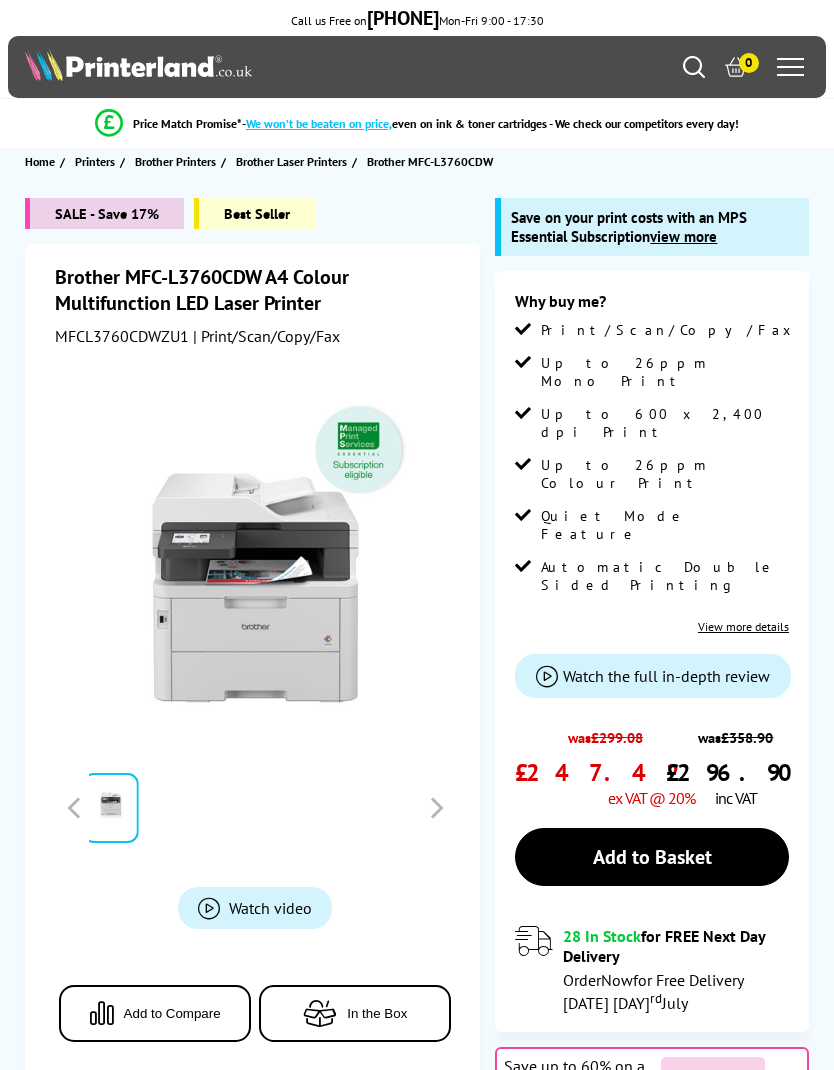 scroll, scrollTop: 0, scrollLeft: 0, axis: both 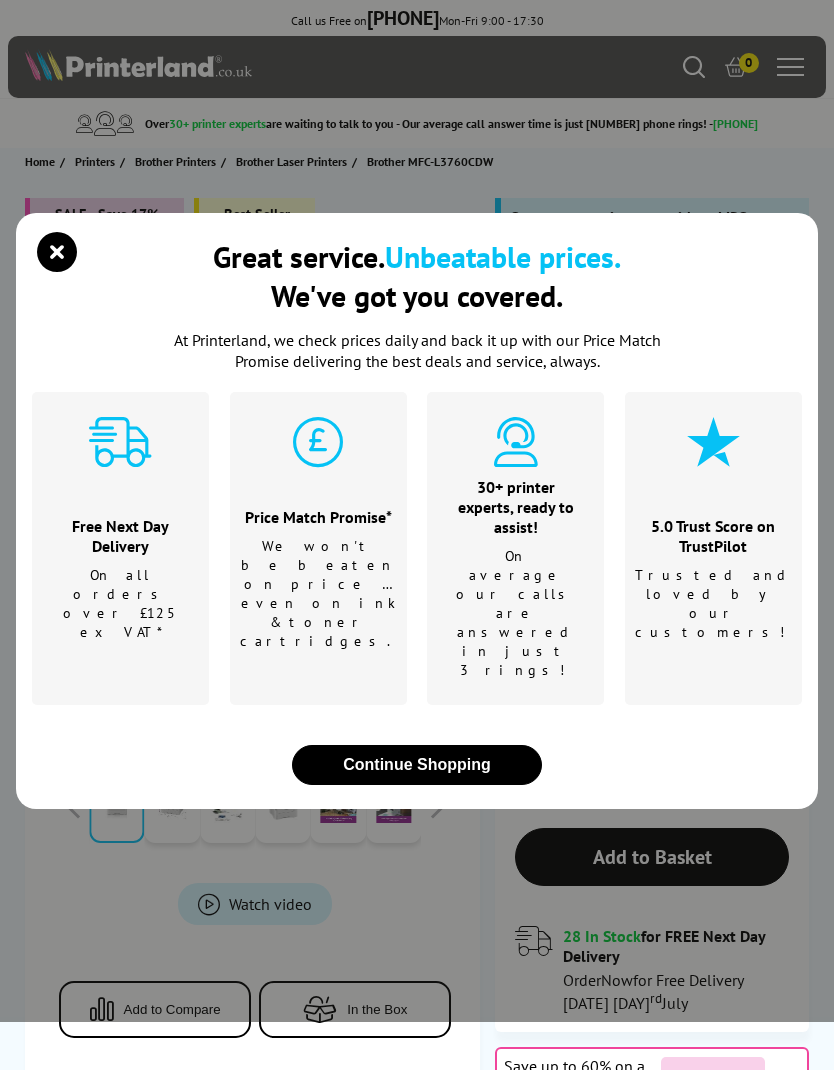 click on "Great service.  Unbeatable prices.
We've got you covered.
At Printerland, we check prices daily and back it up with our Price Match Promise delivering the best deals and service, always.
Free Next Day Delivery
On all orders over £125 ex VAT*
Price Match Promise*
We won't be beaten on price …even on ink & toner cartridges." at bounding box center (417, 511) 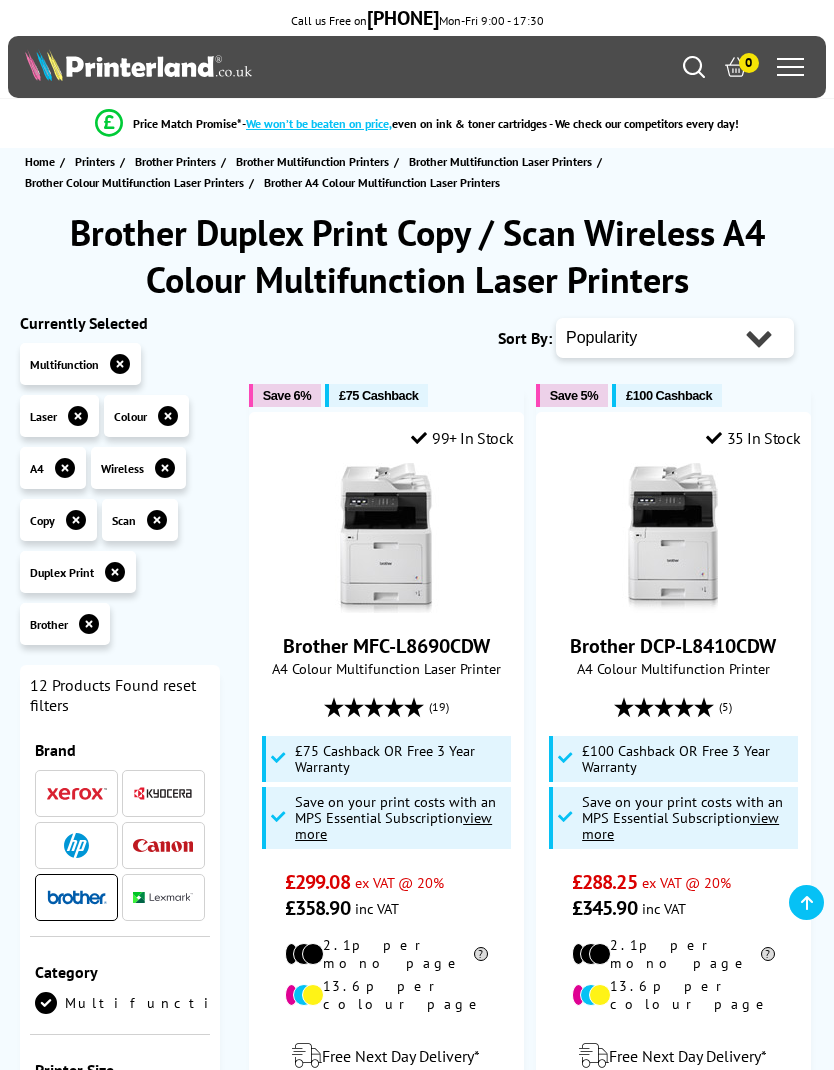 scroll, scrollTop: 298, scrollLeft: 0, axis: vertical 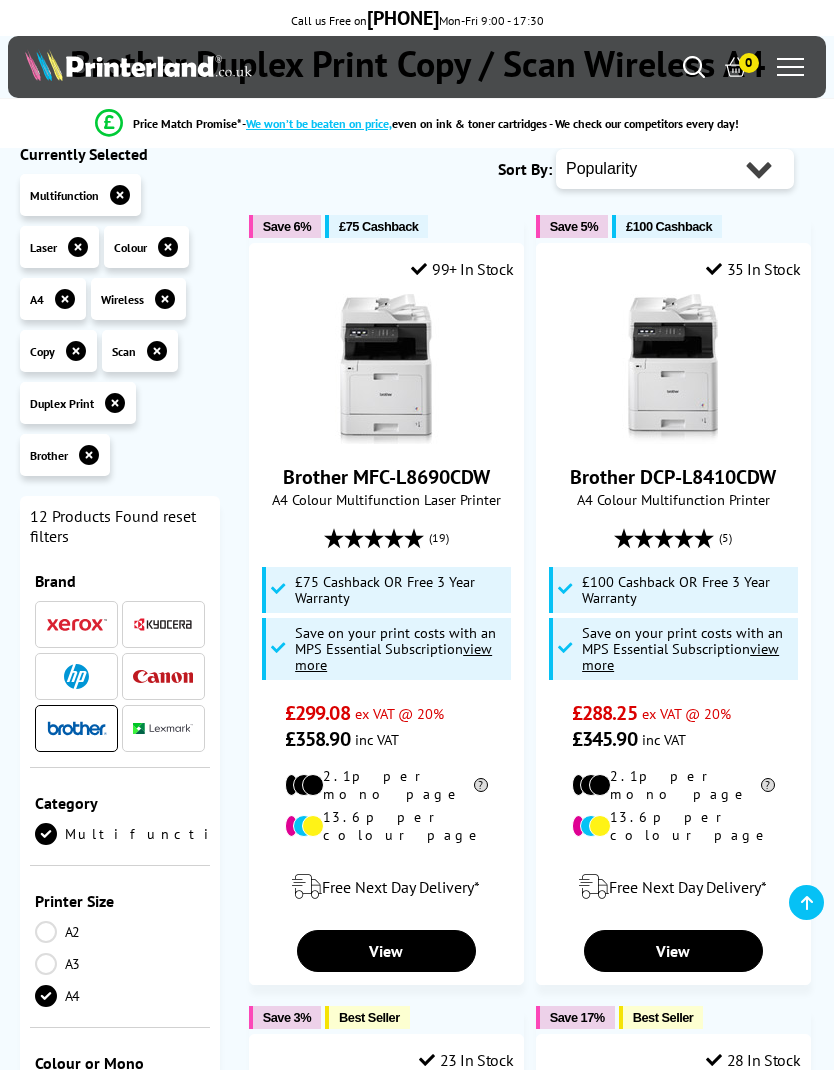 click on "Brother MFC-L8690CDW" at bounding box center (386, 477) 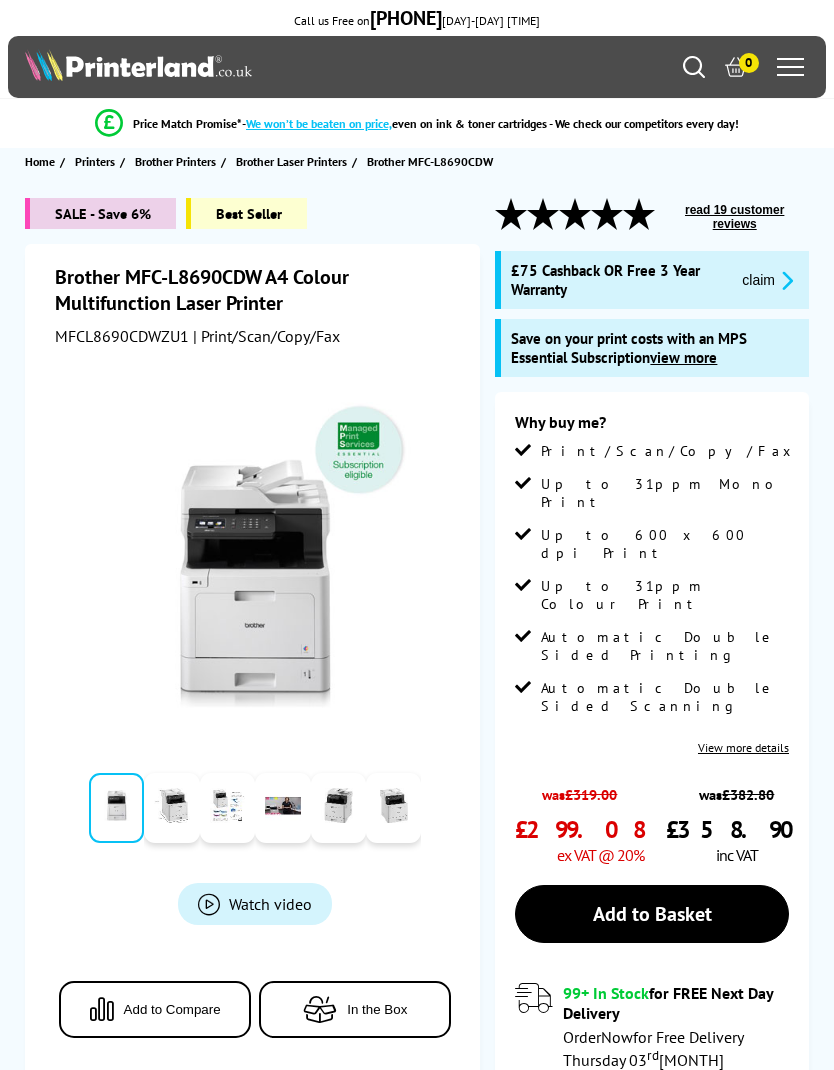 scroll, scrollTop: 0, scrollLeft: 0, axis: both 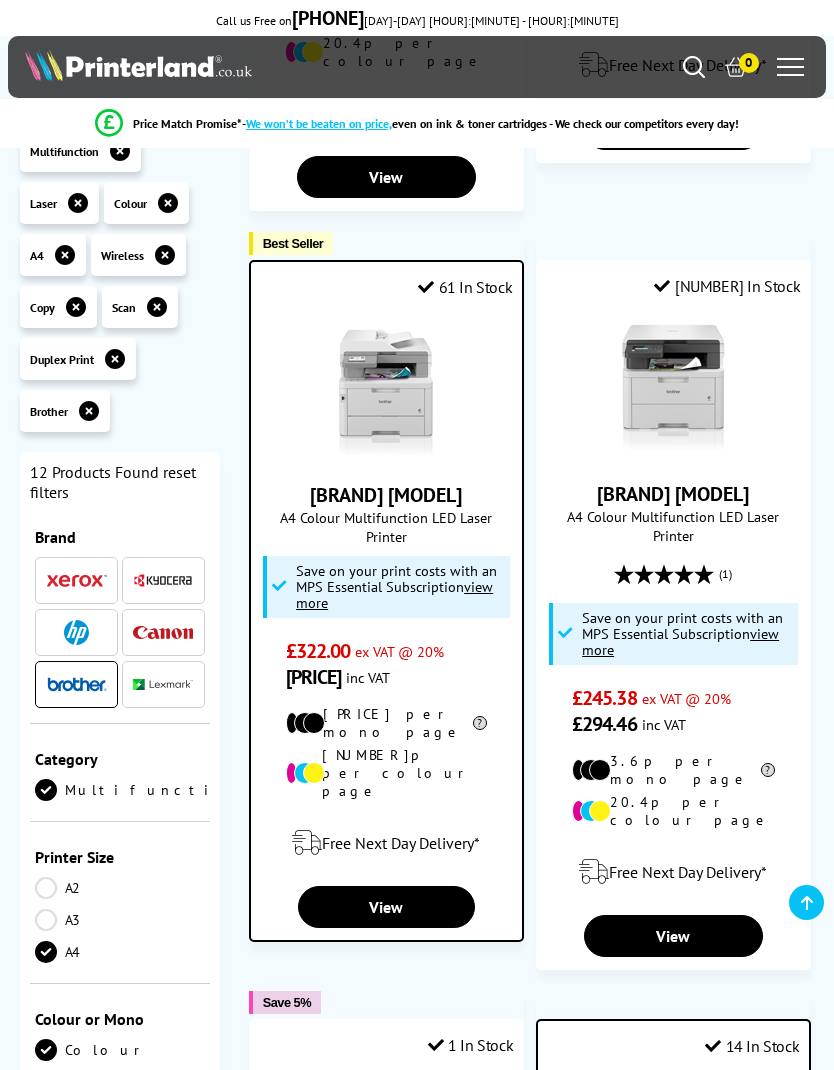 click on "Brother MFC-L8390CDW" at bounding box center (386, 495) 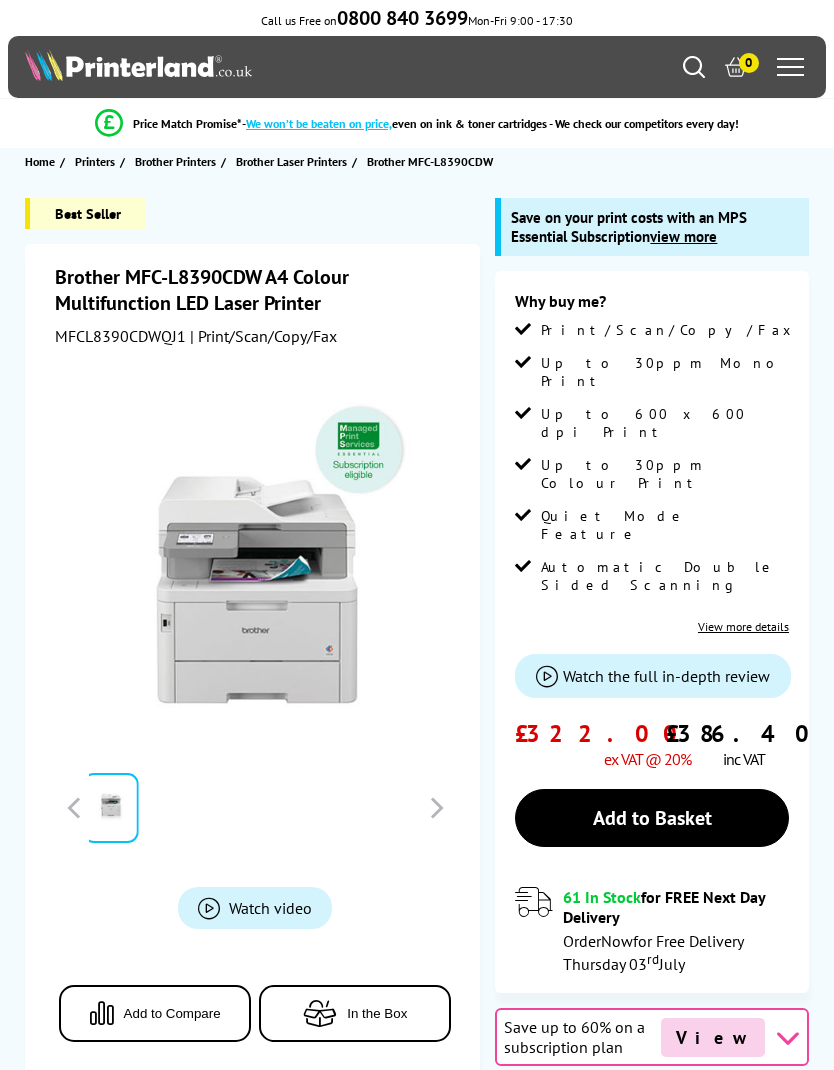 scroll, scrollTop: 0, scrollLeft: 0, axis: both 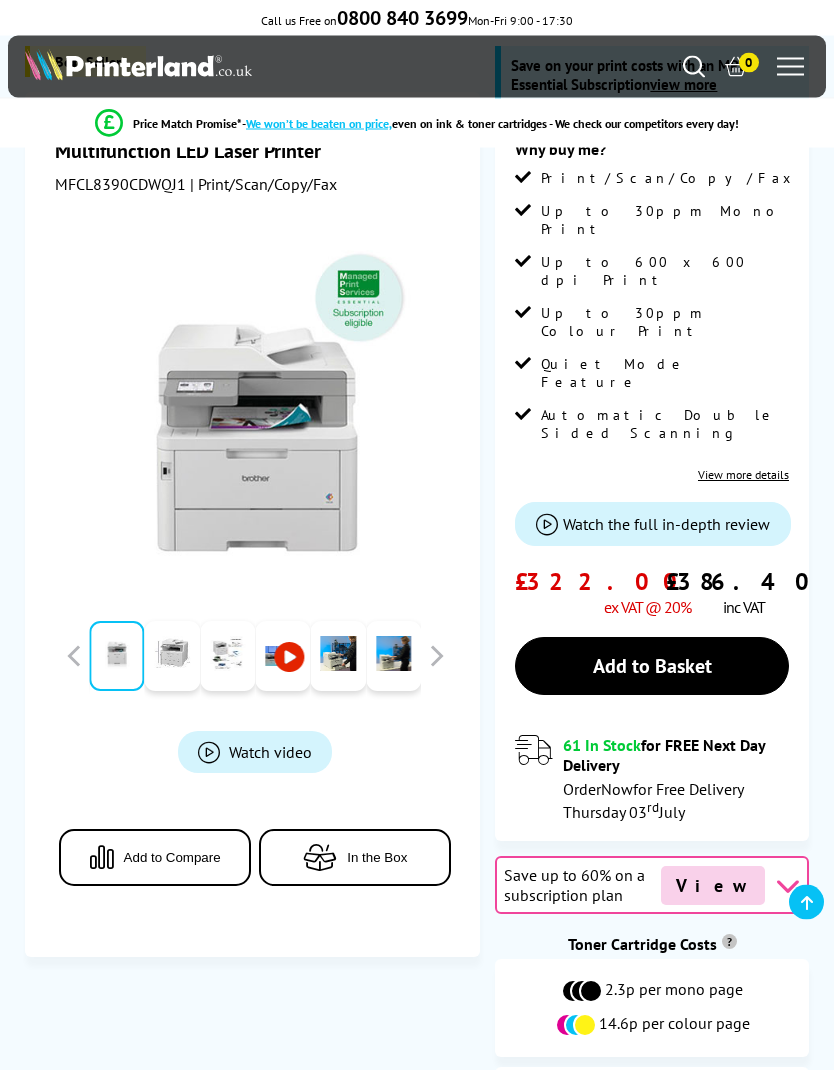 click on "Automatic Double Sided Scanning" at bounding box center (652, 432) 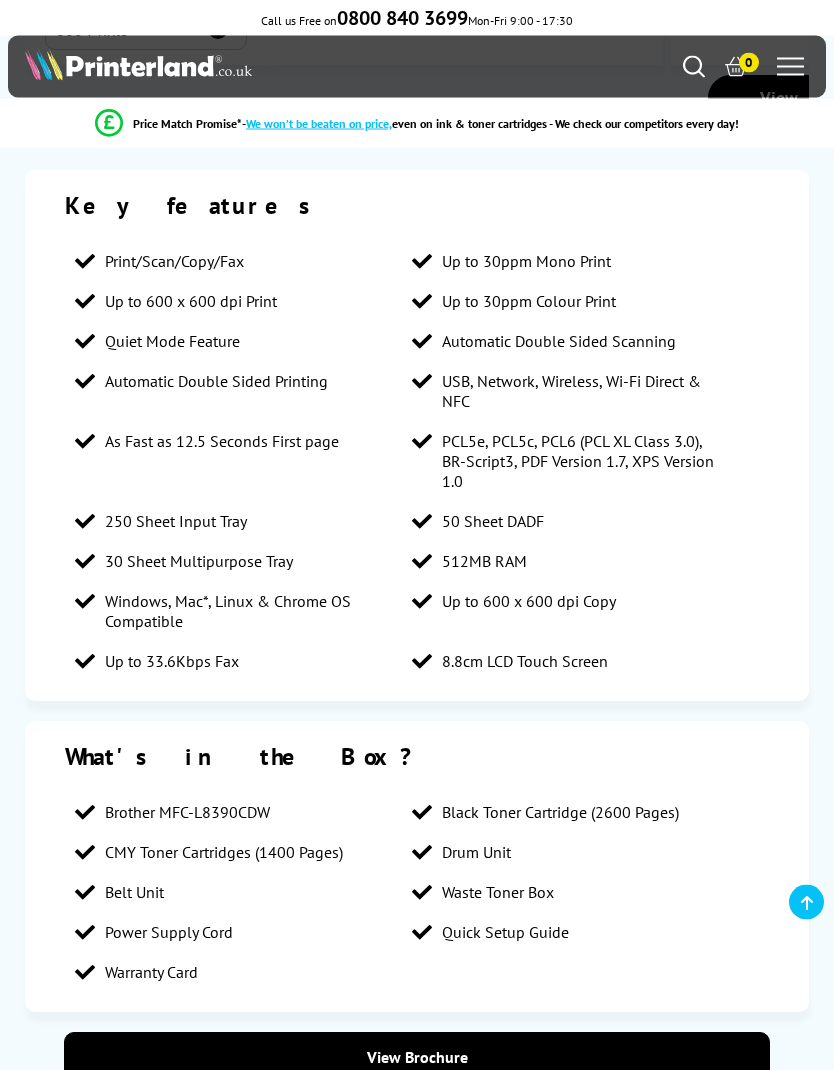 scroll, scrollTop: 4222, scrollLeft: 0, axis: vertical 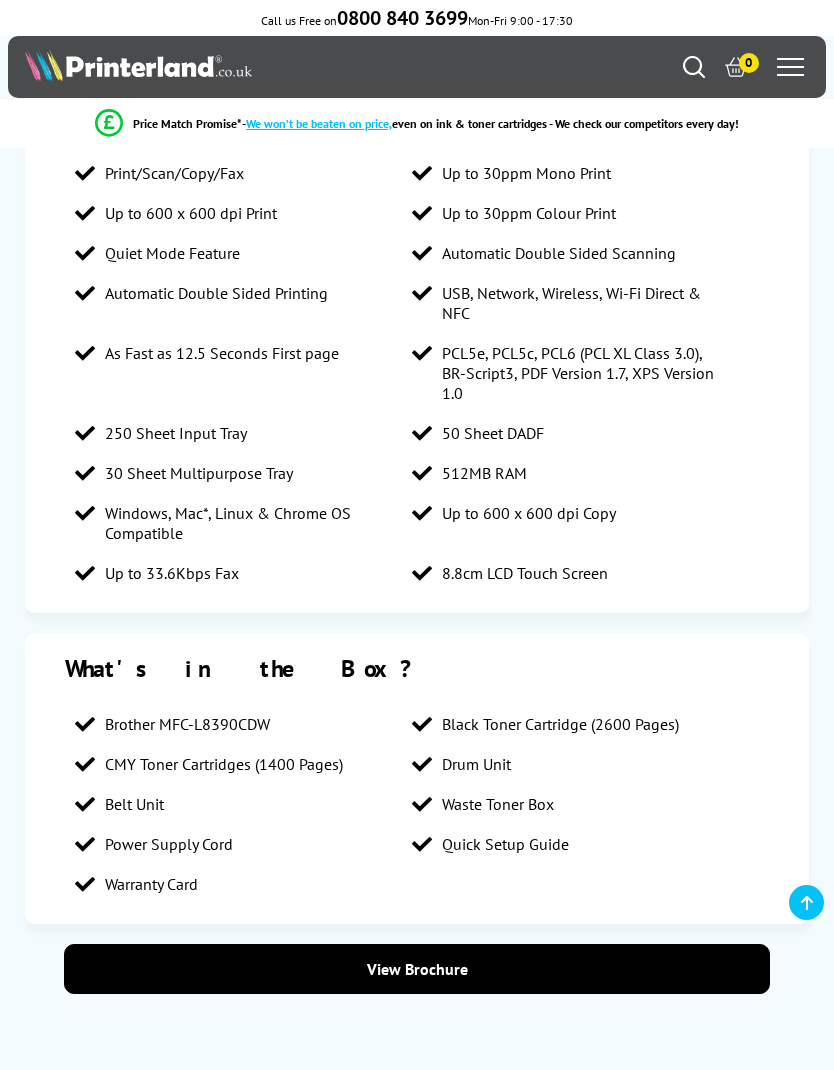 click on "View Brochure" at bounding box center (417, 969) 